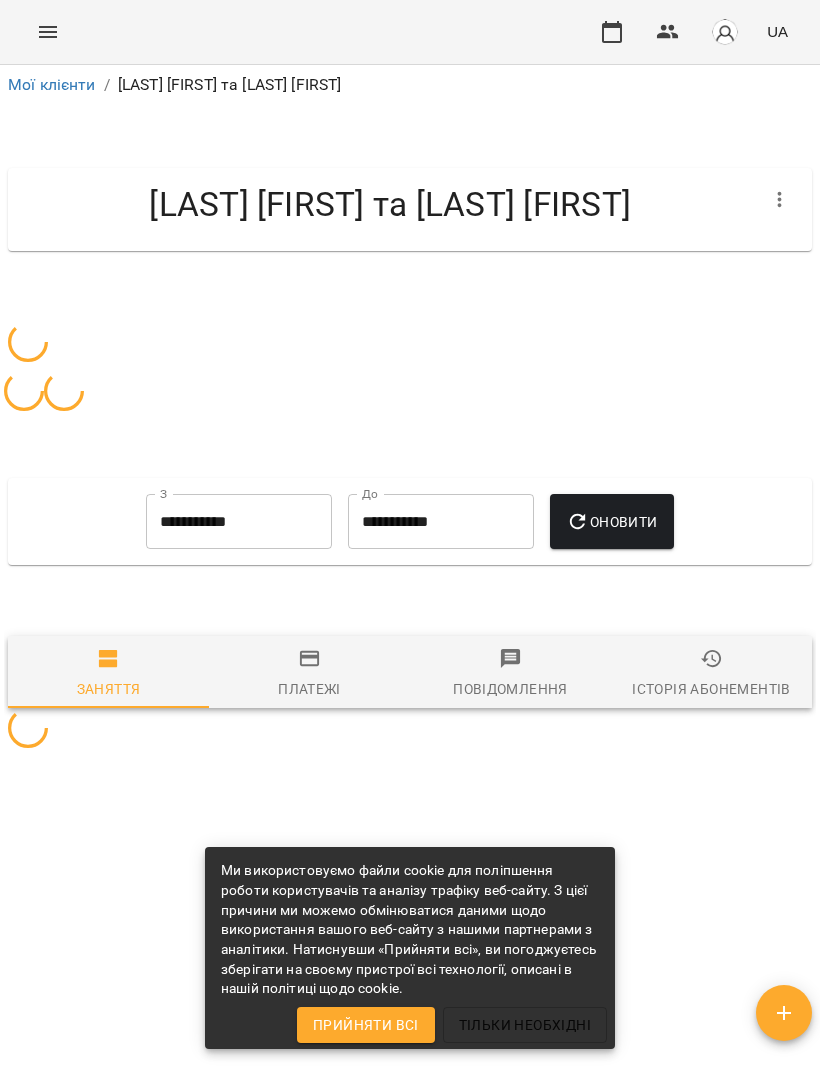 scroll, scrollTop: 0, scrollLeft: 0, axis: both 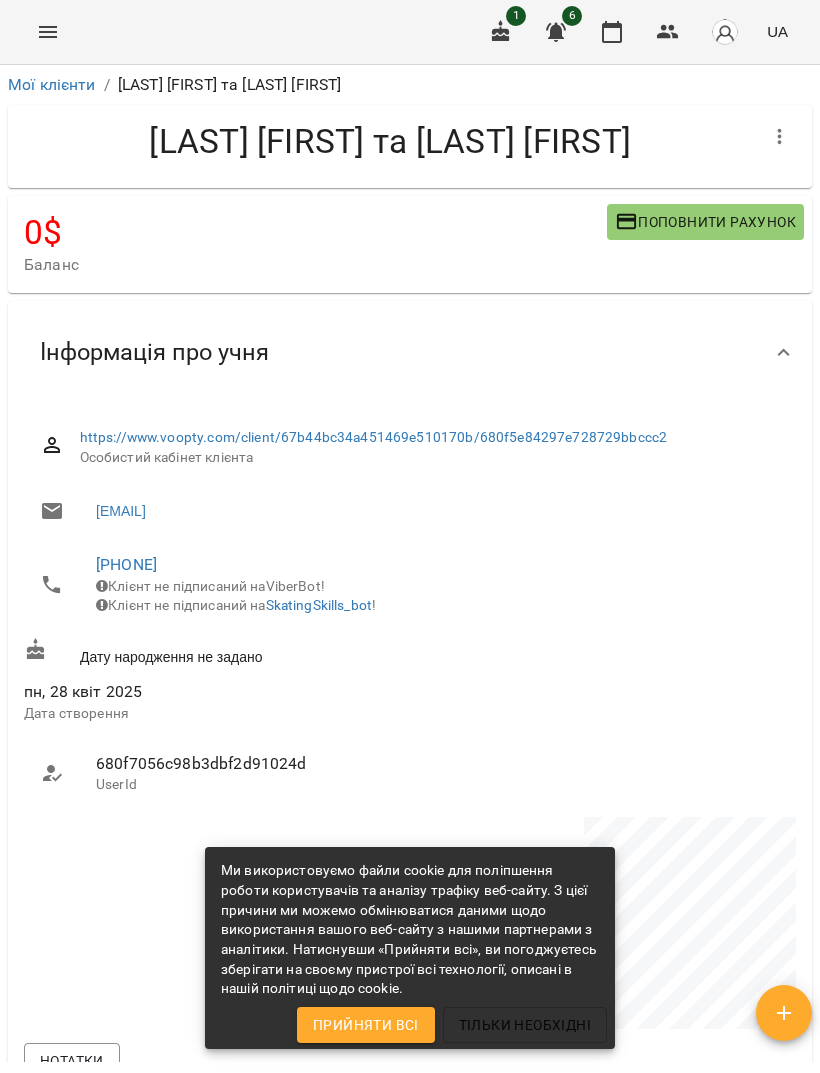 click 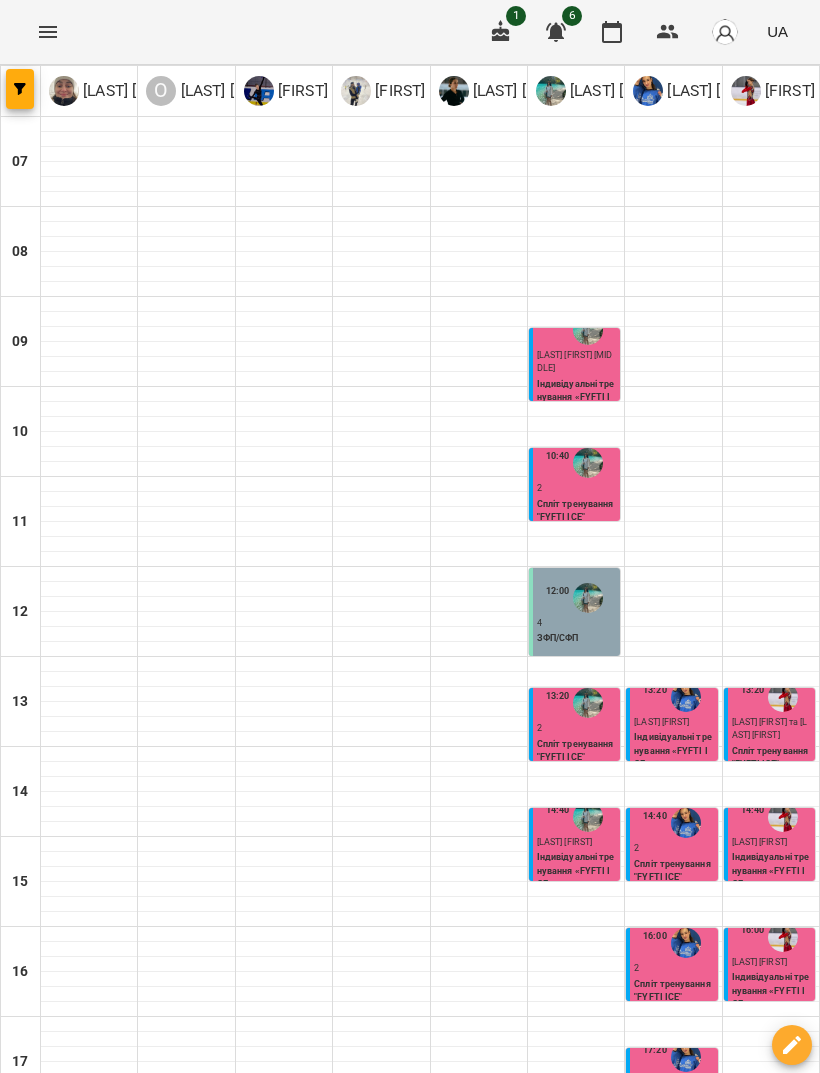 click at bounding box center (529, 1537) 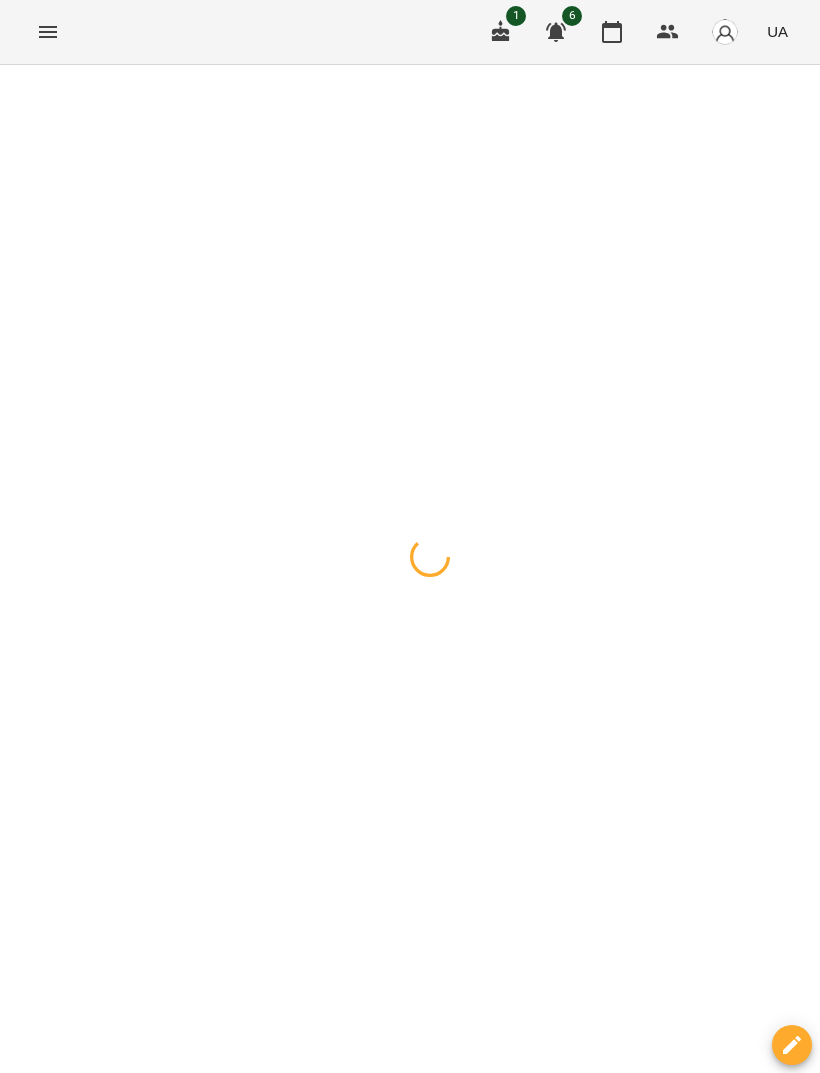 click at bounding box center [410, 65] 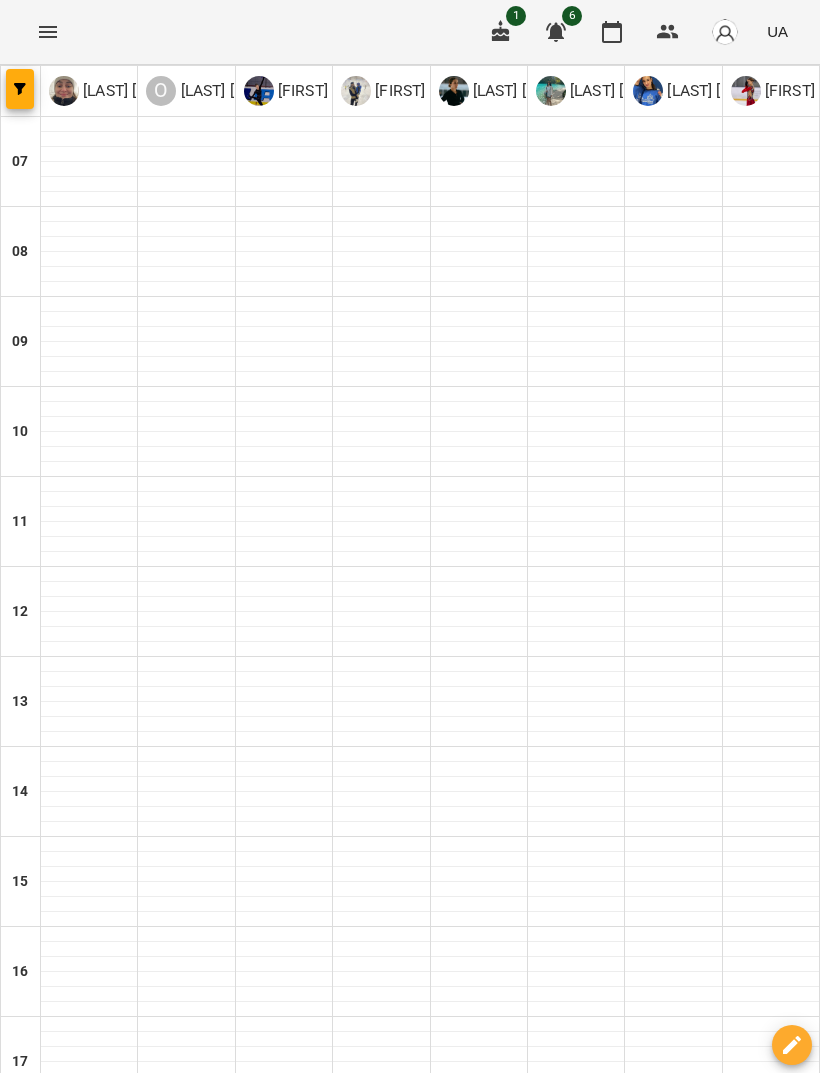 click at bounding box center (529, 1537) 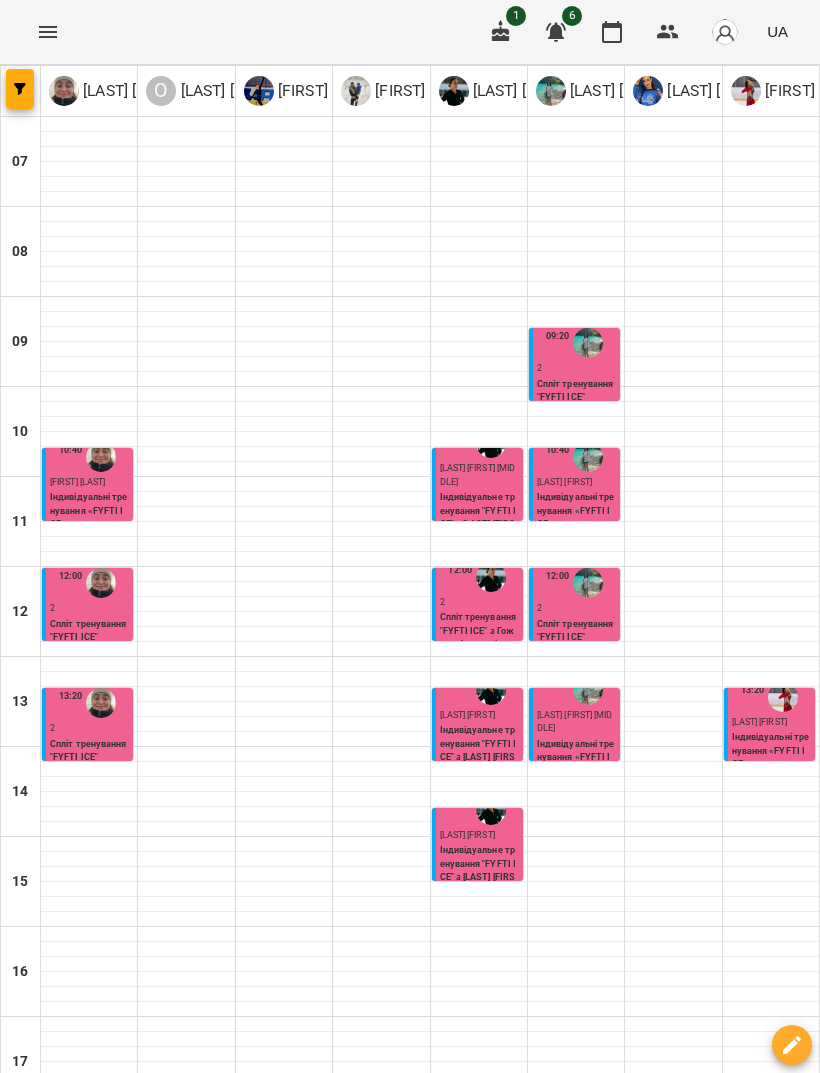 click at bounding box center (529, 1537) 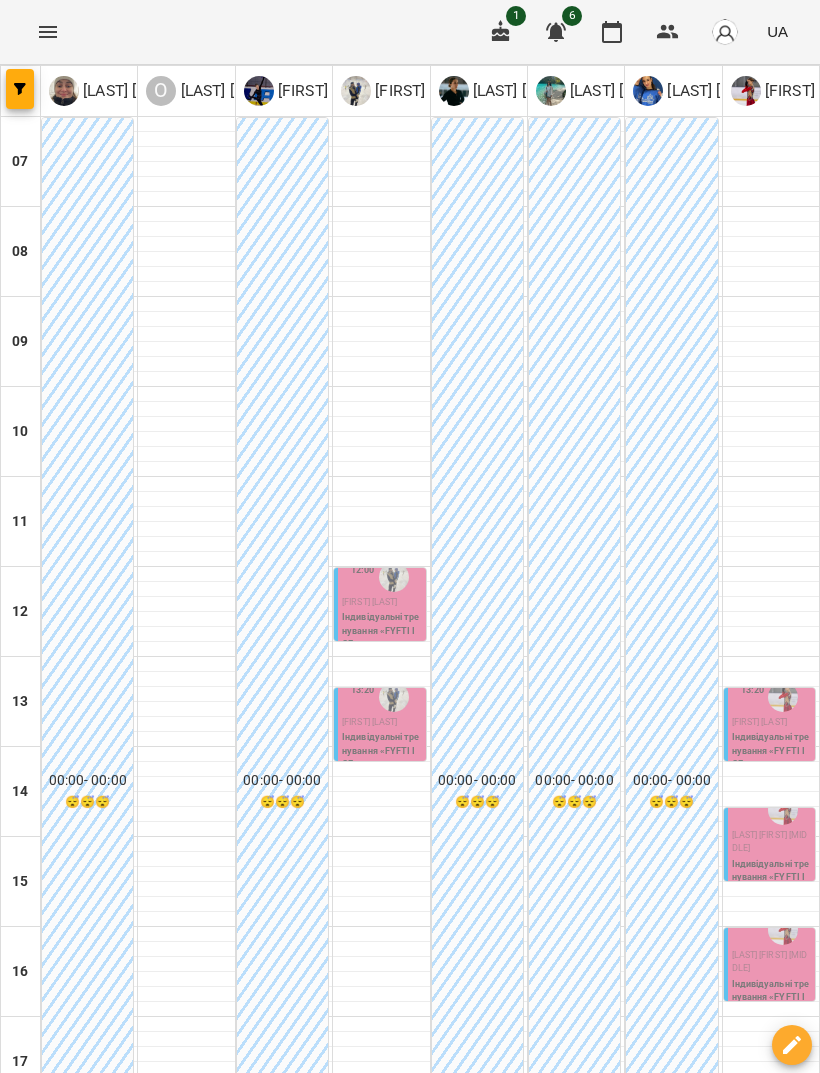 scroll, scrollTop: 44, scrollLeft: 0, axis: vertical 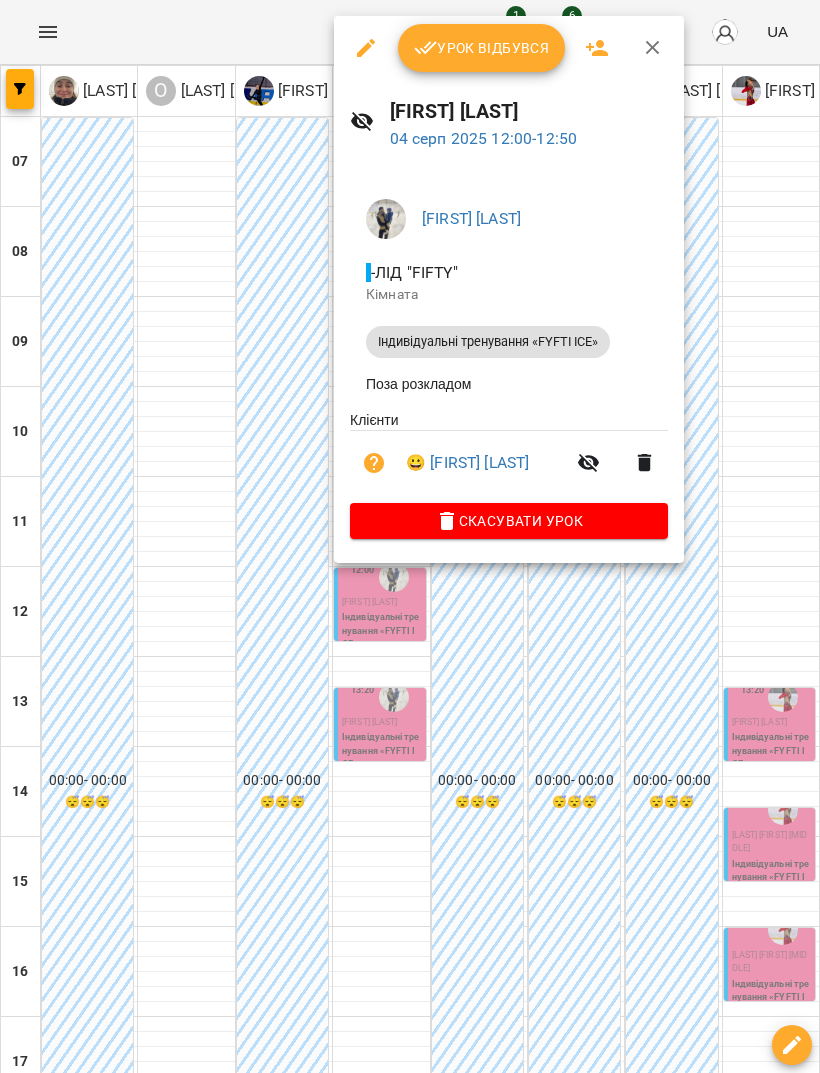 click 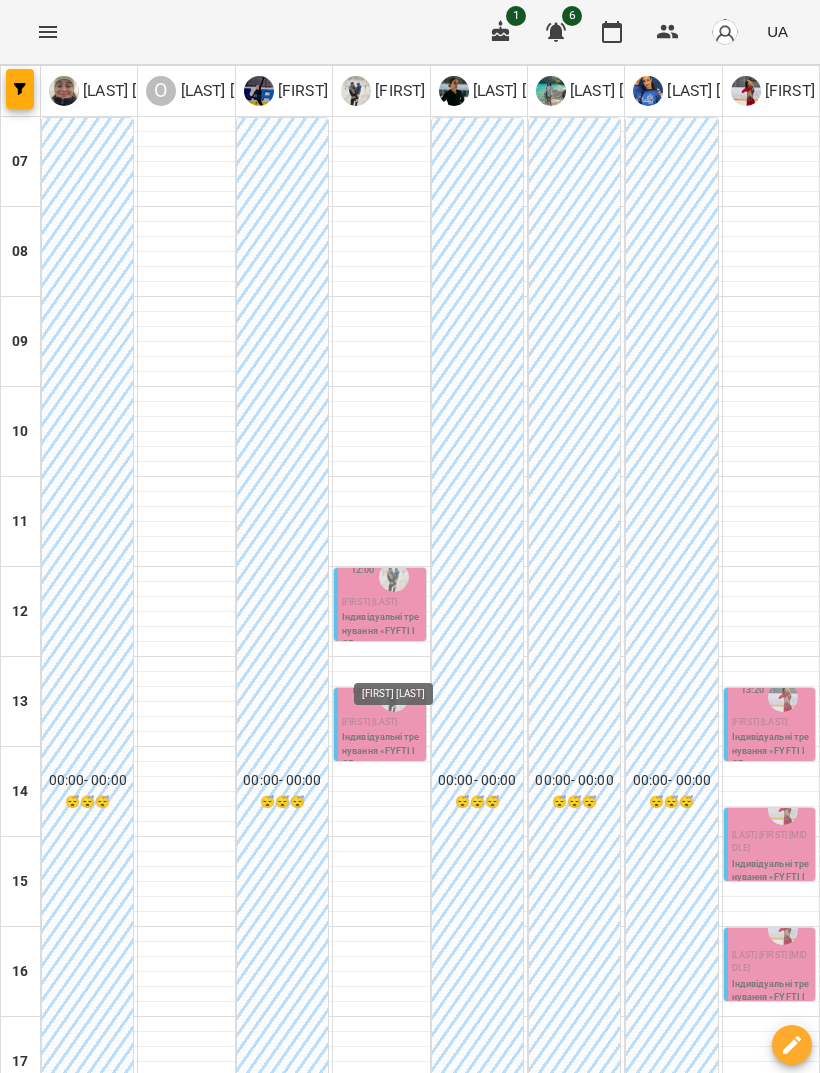 click at bounding box center (394, 697) 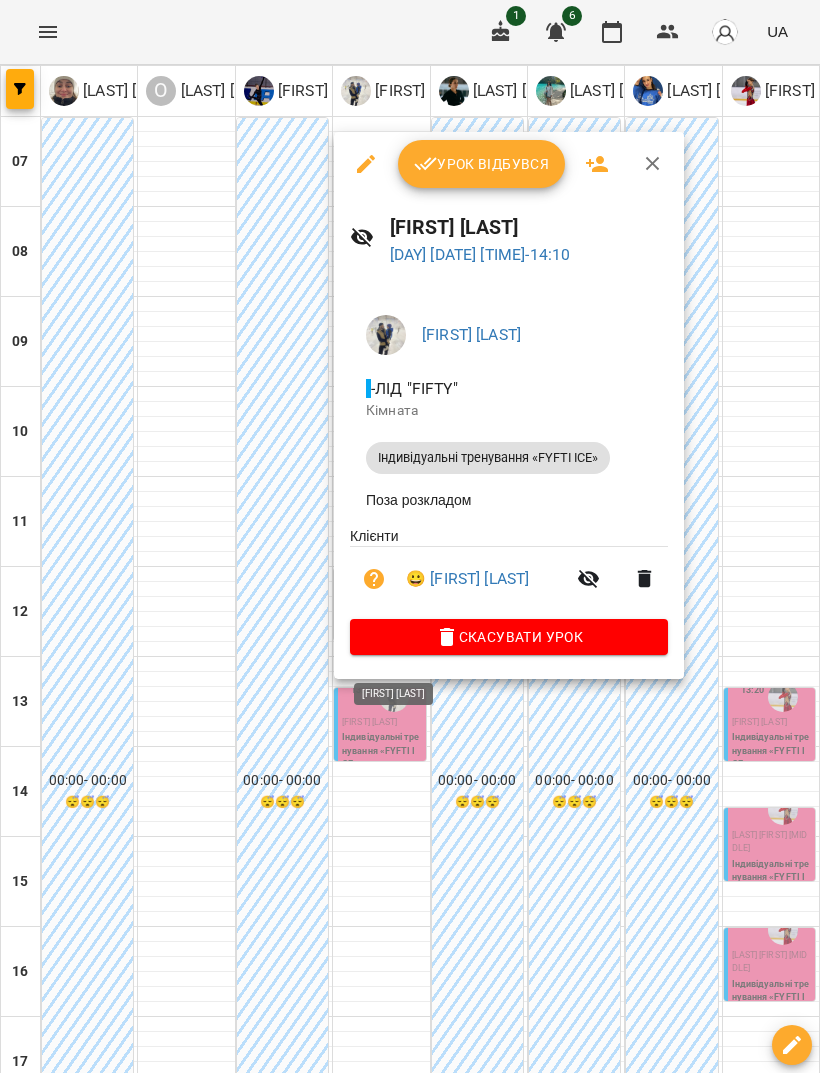 click at bounding box center [410, 536] 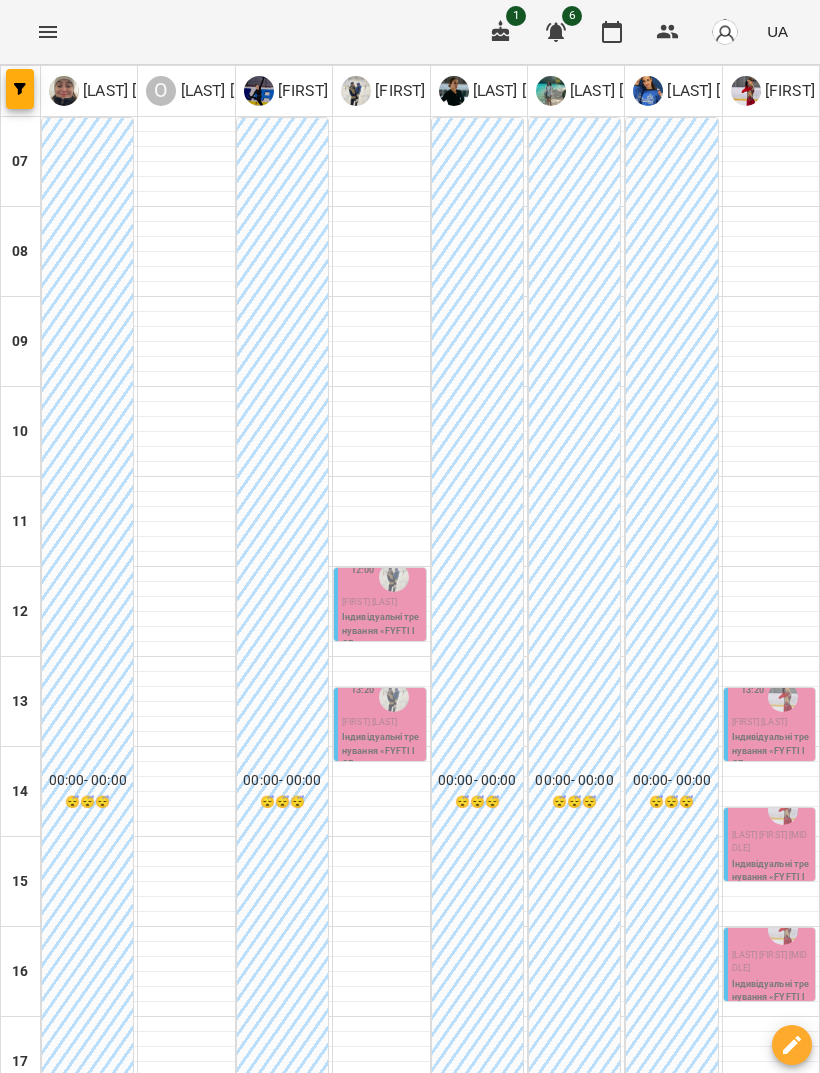 scroll, scrollTop: 143, scrollLeft: 0, axis: vertical 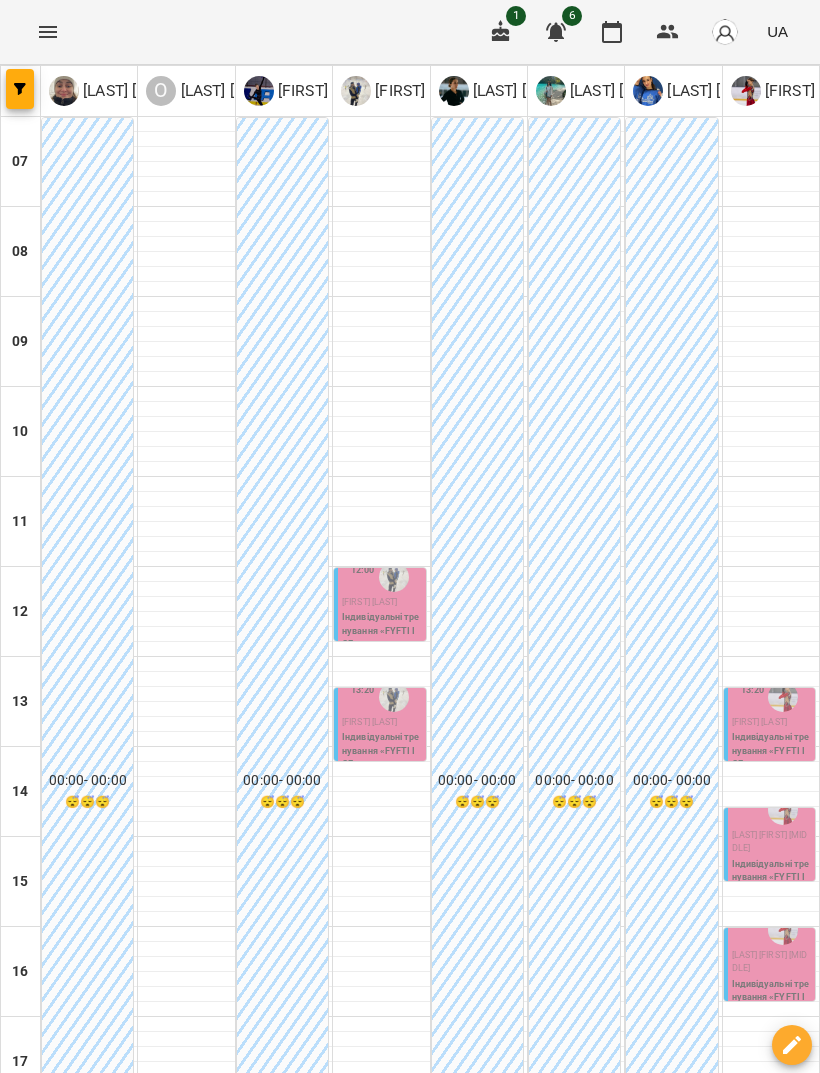 click at bounding box center (394, 697) 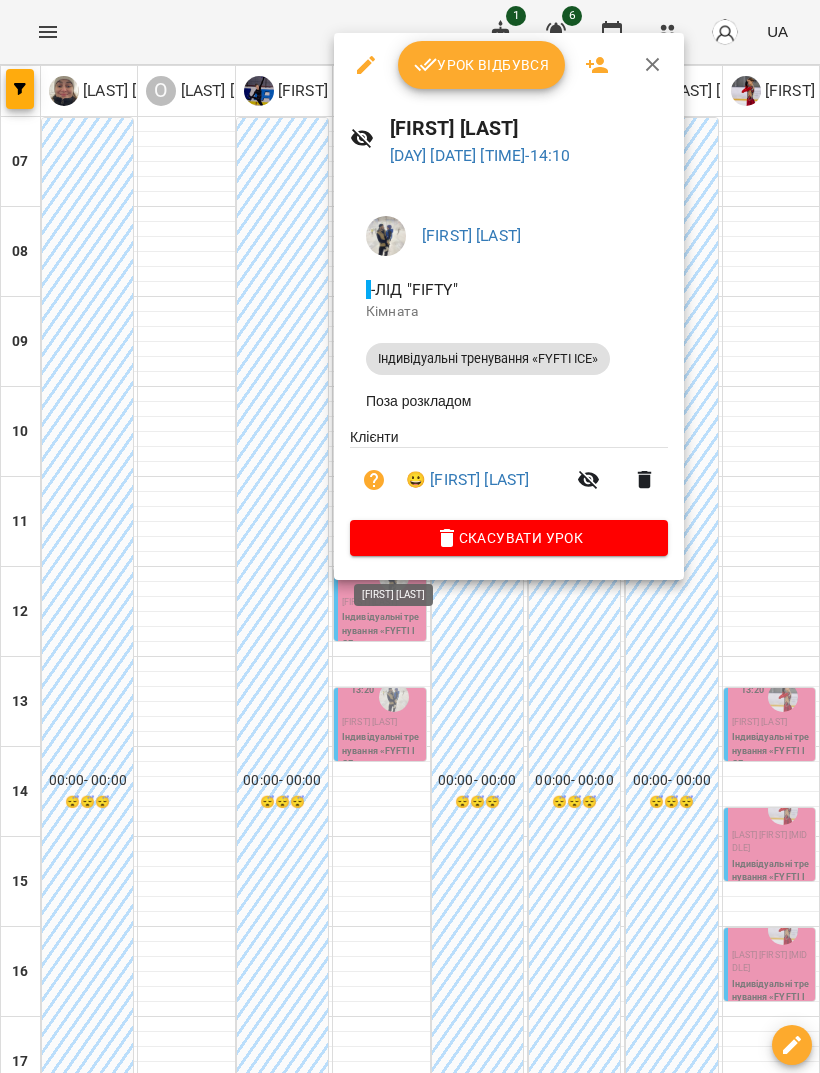 click on "Урок відбувся" at bounding box center [482, 65] 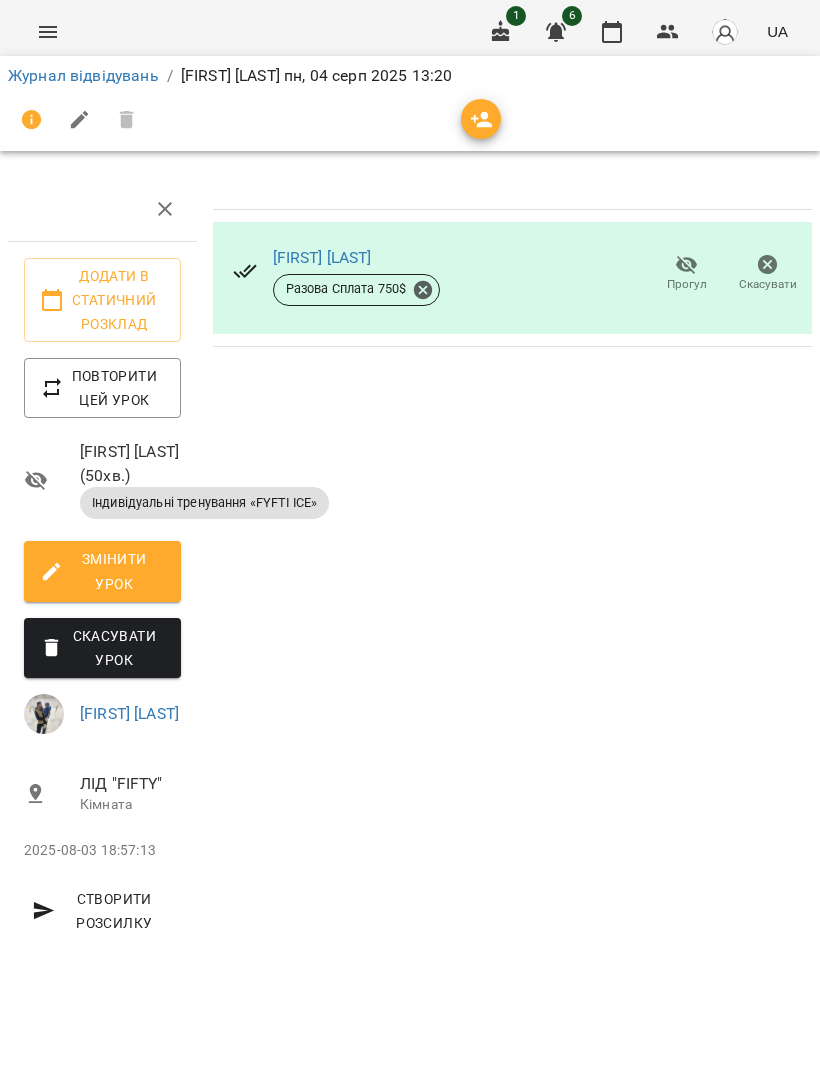 click 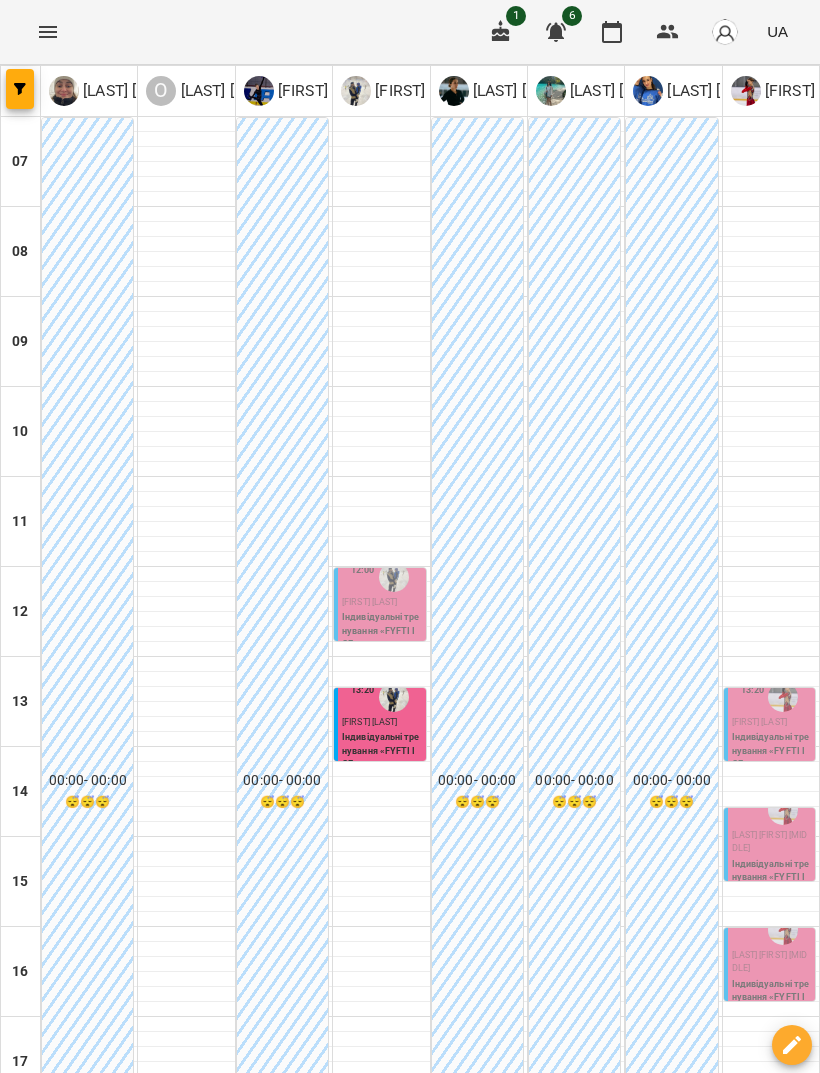 click at bounding box center [394, 697] 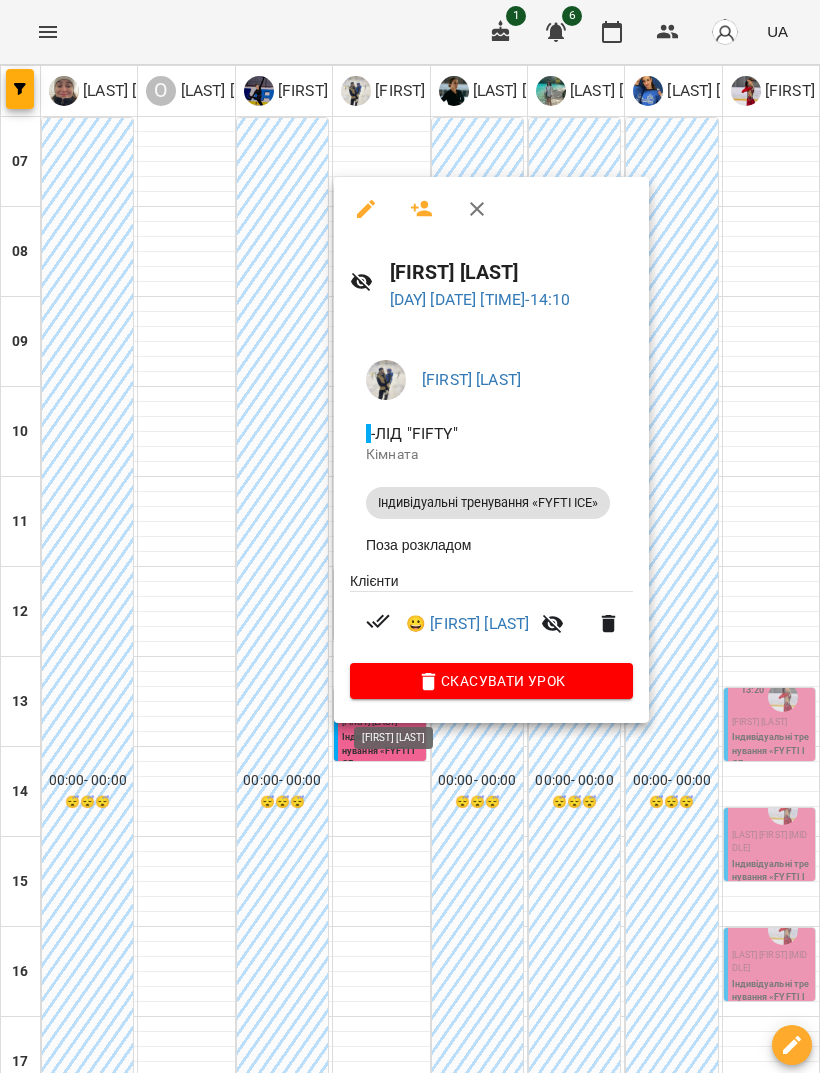 click on "😀   [LAST] [FIRST]" at bounding box center [467, 624] 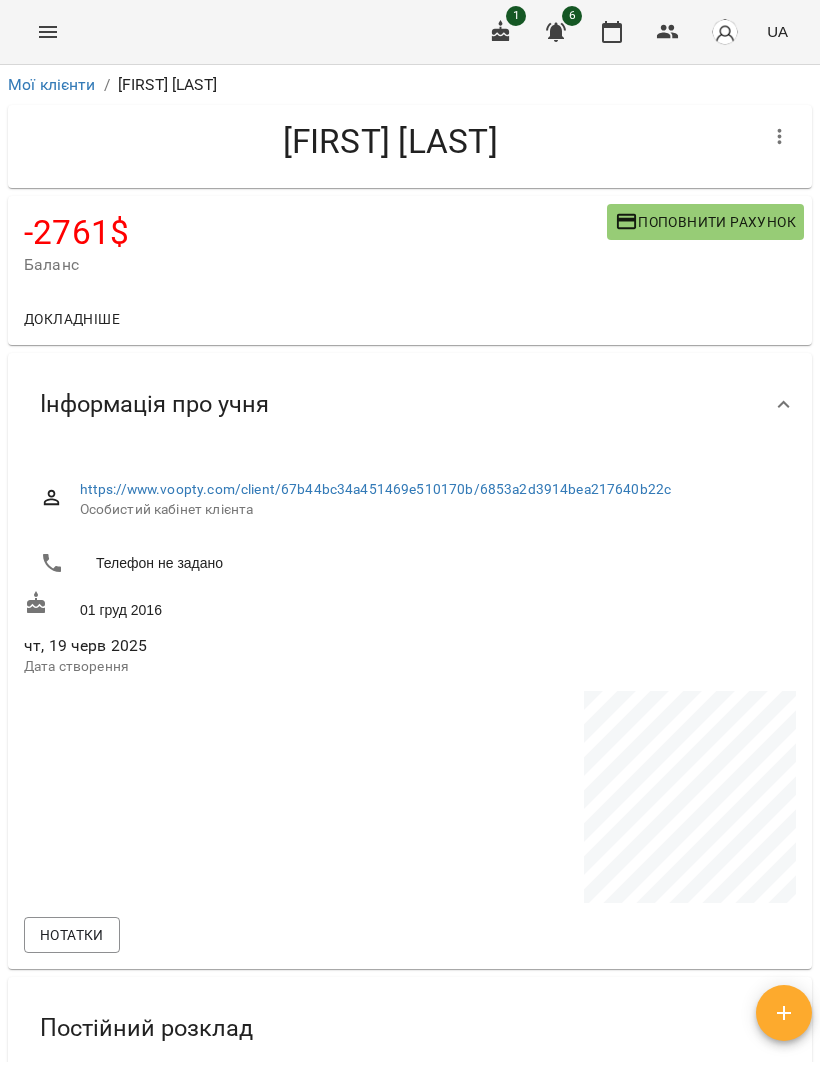 click on "Поповнити рахунок" at bounding box center [705, 222] 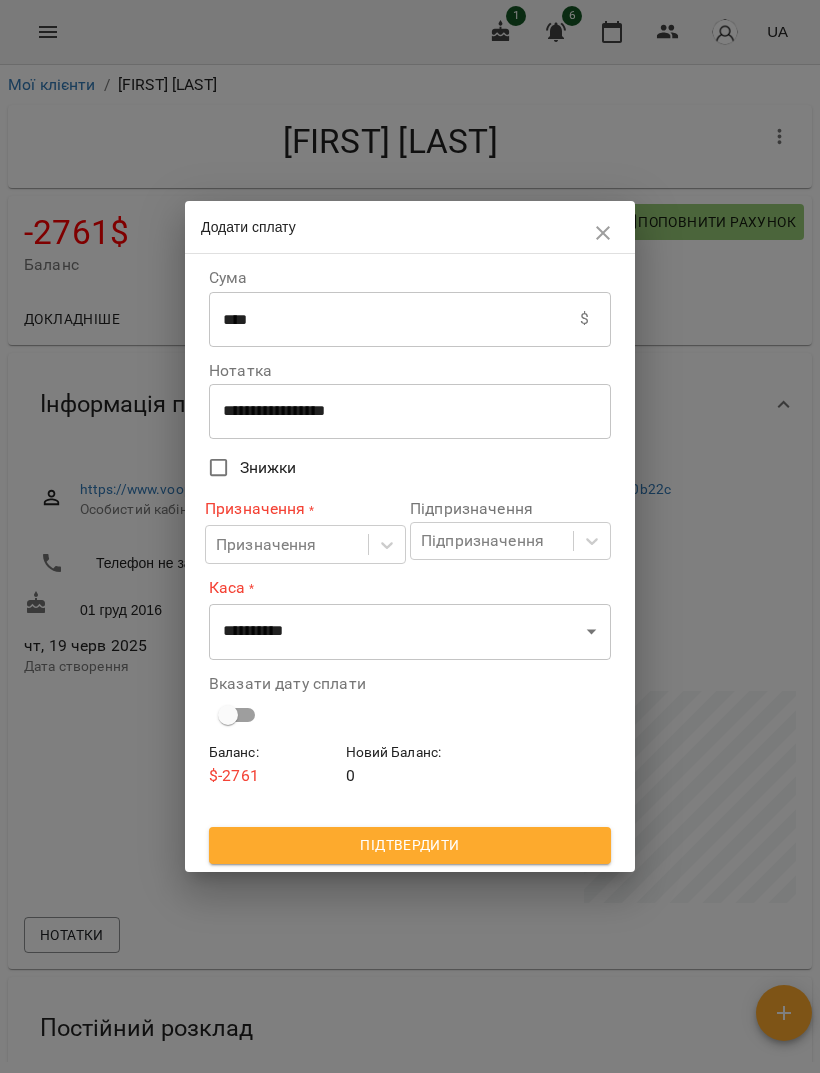 click on "****" at bounding box center [394, 319] 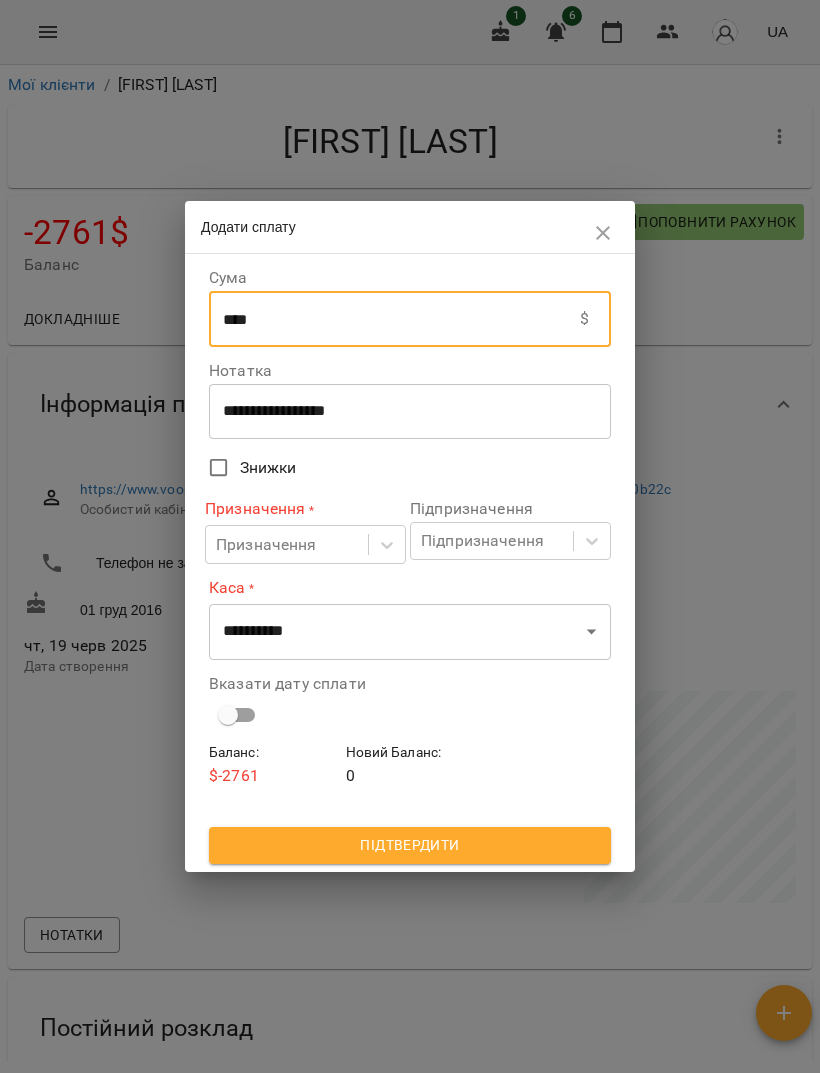 click on "****" at bounding box center [394, 319] 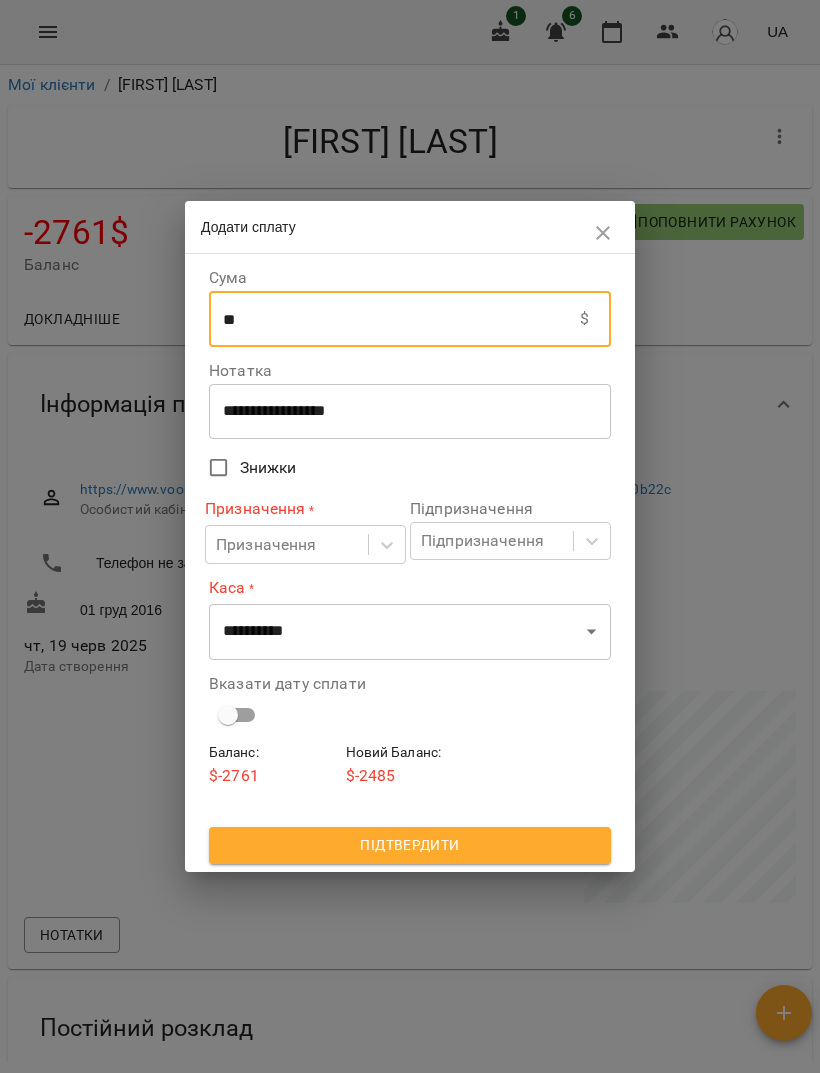 type on "*" 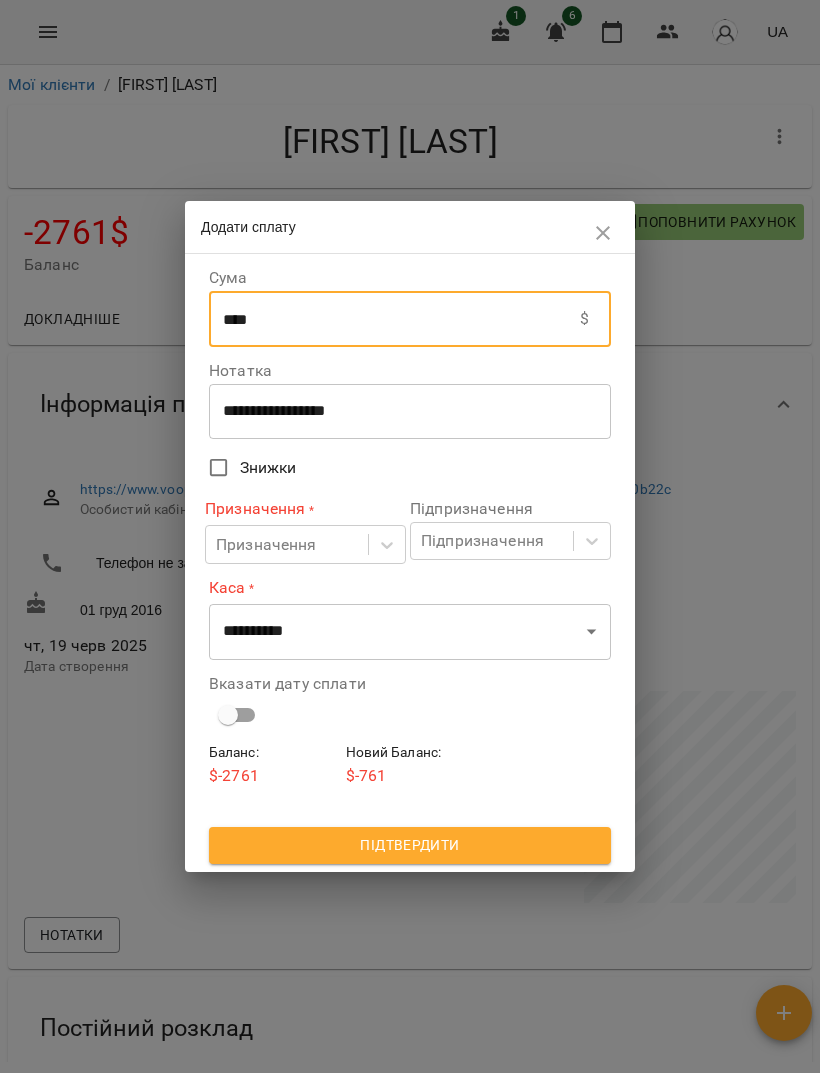 type on "****" 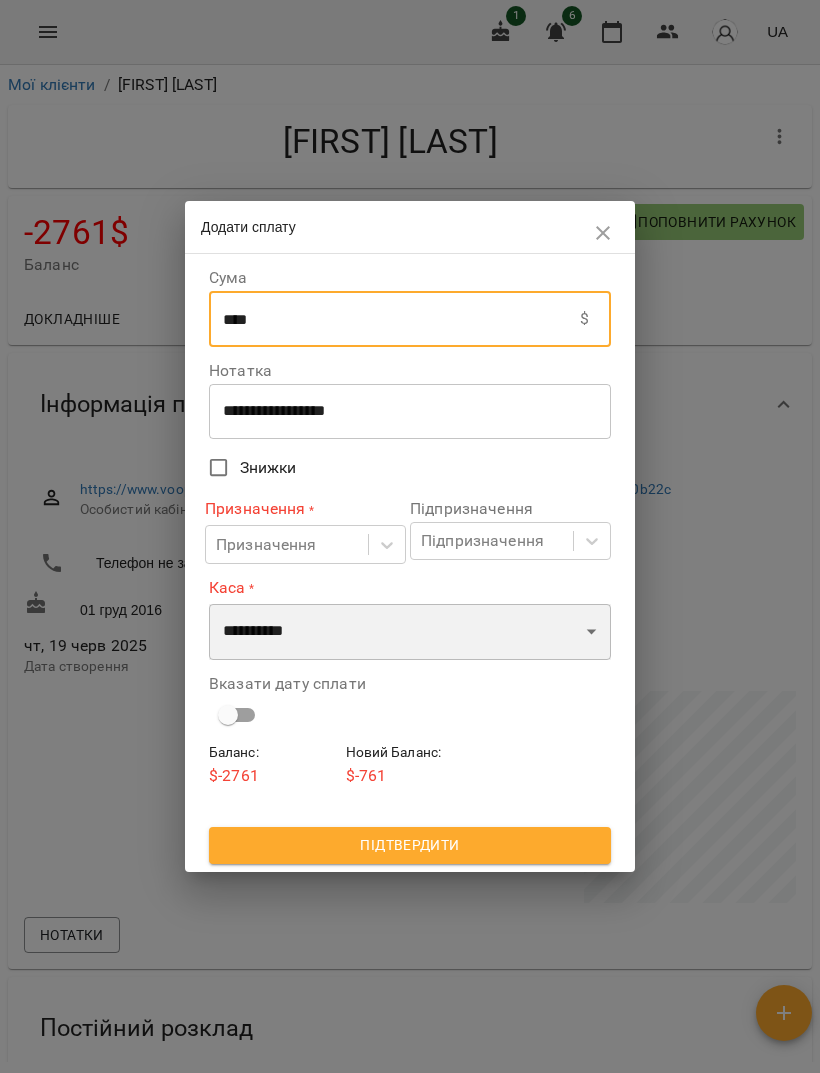 click on "**********" at bounding box center (410, 632) 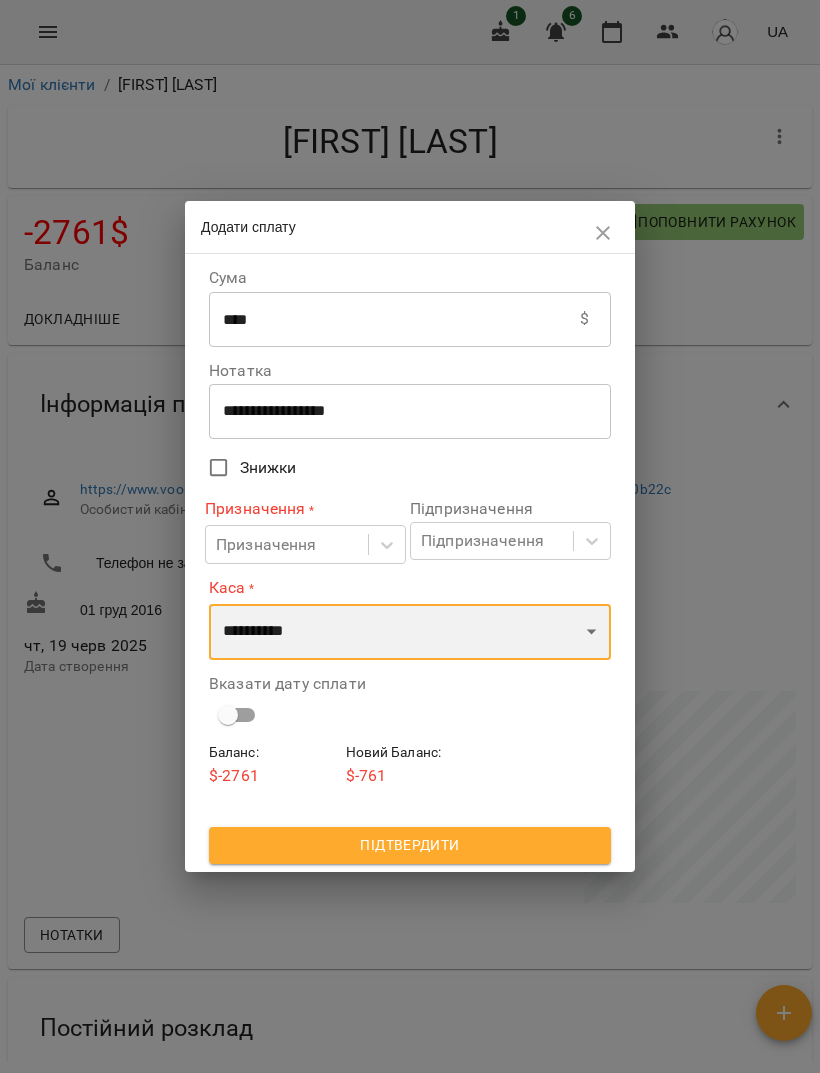 select on "****" 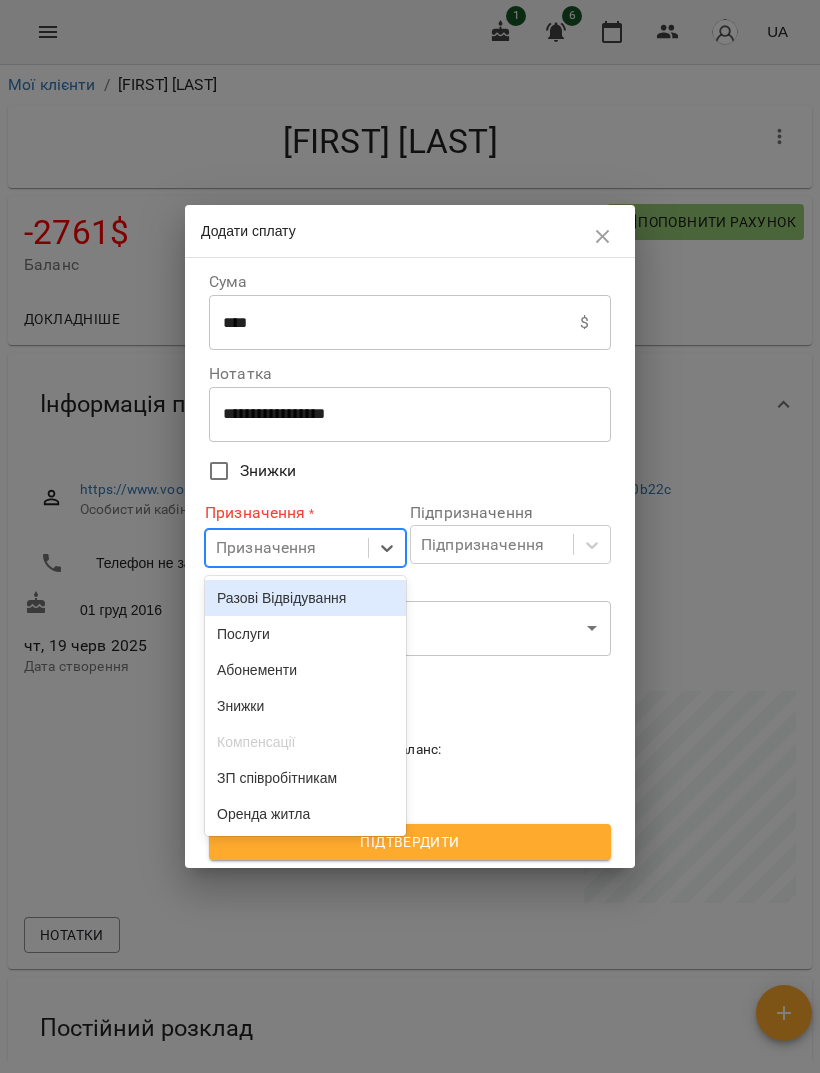 click on "Разові Відвідування" at bounding box center [305, 598] 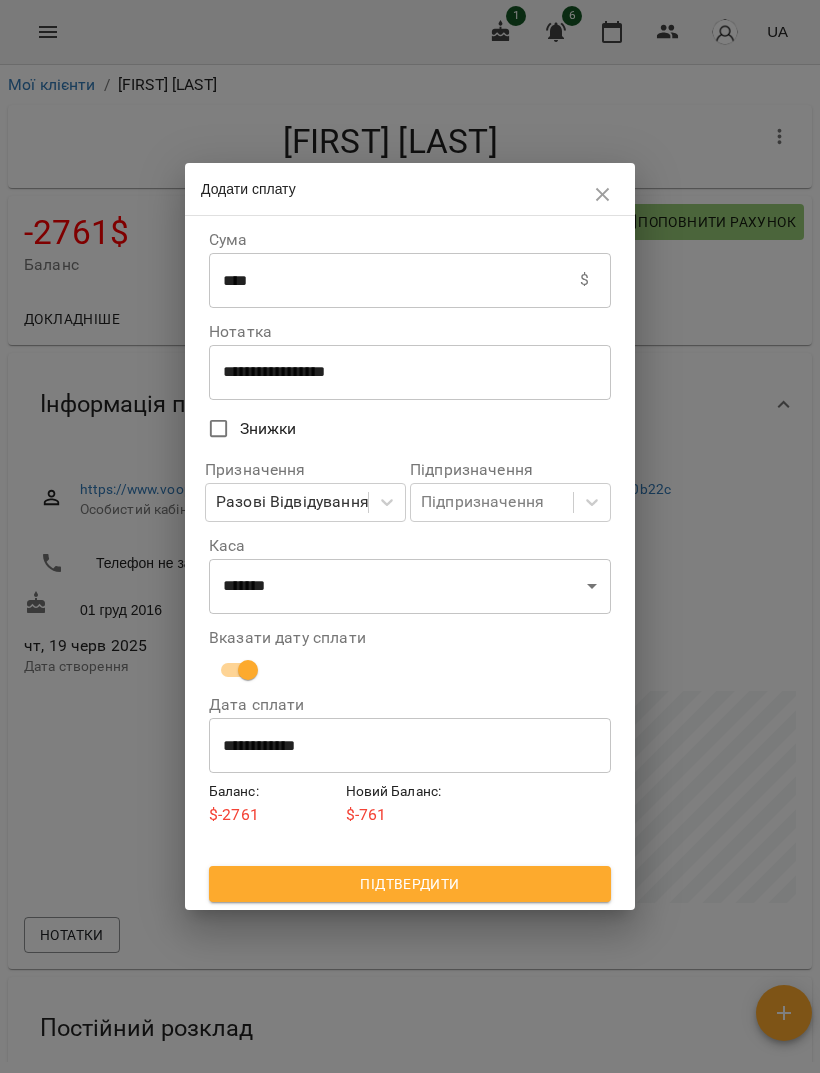 click on "Підтвердити" at bounding box center (410, 884) 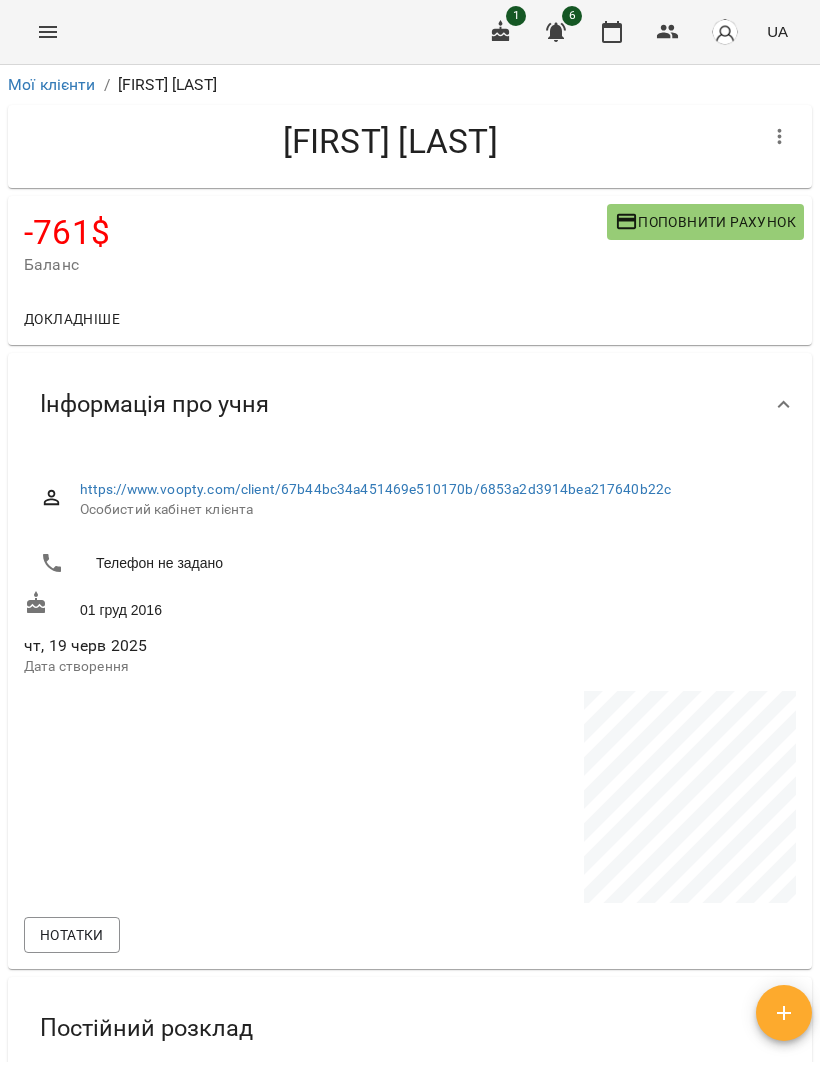 scroll, scrollTop: 0, scrollLeft: 0, axis: both 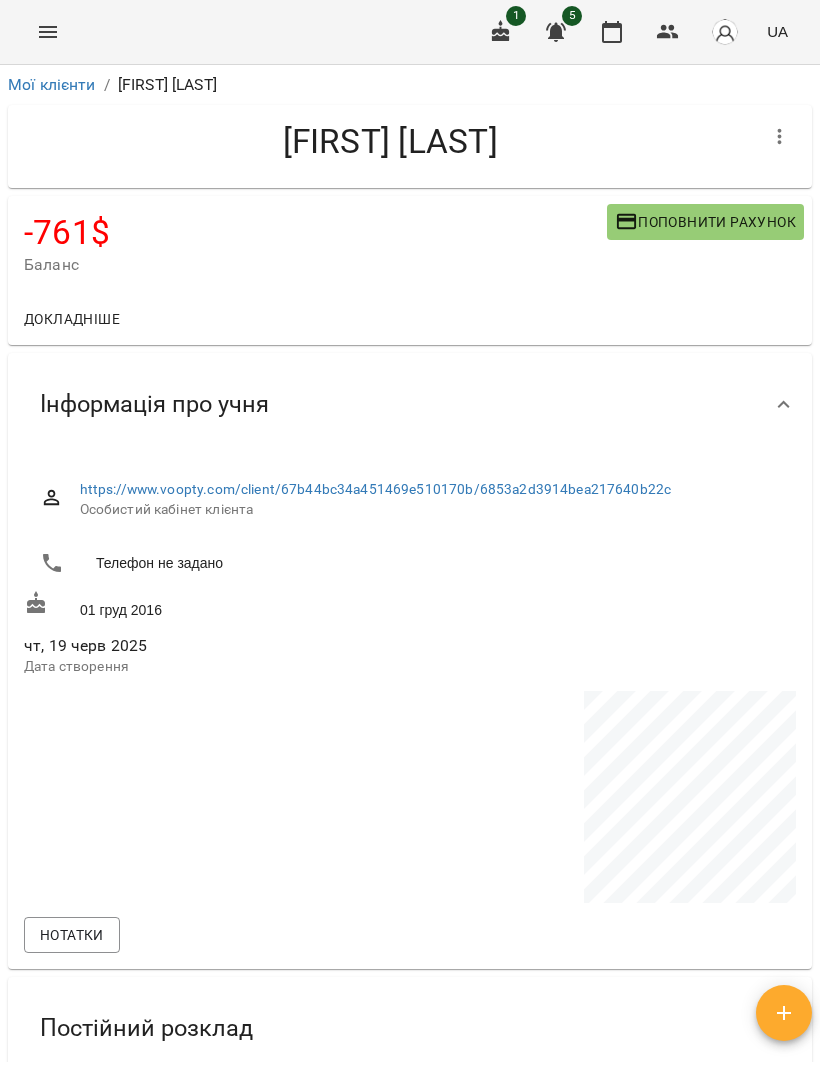 click at bounding box center [668, 32] 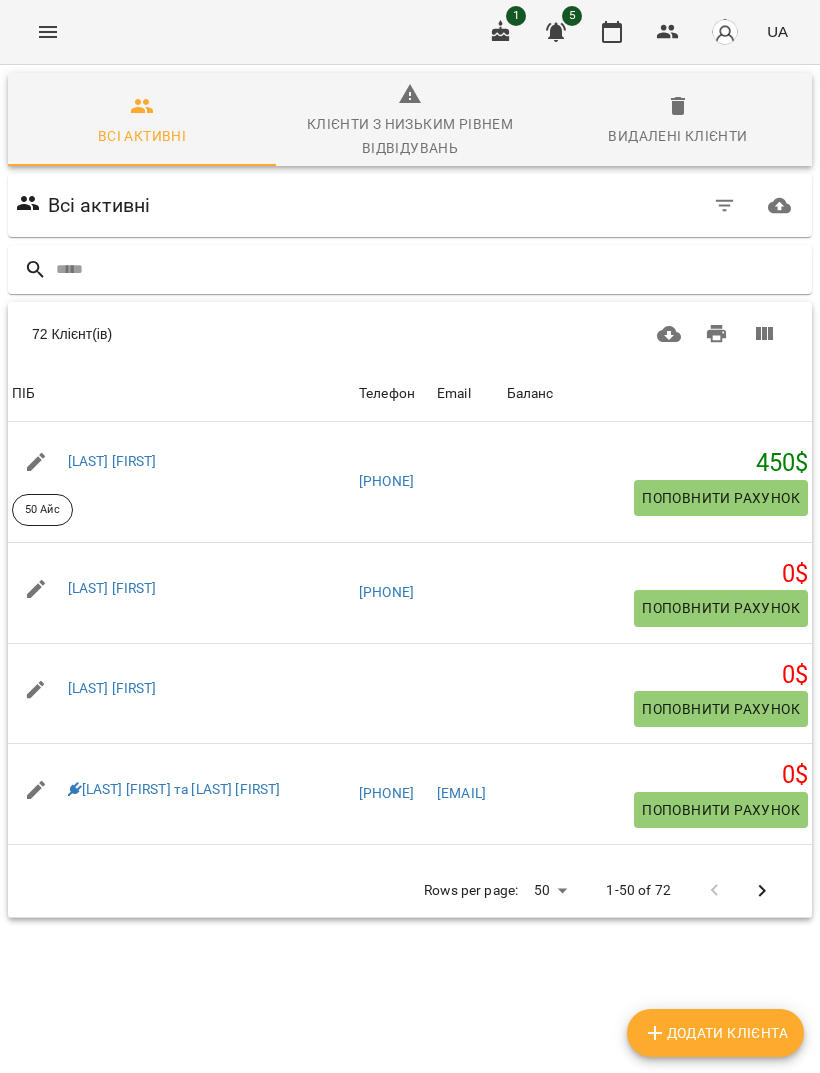 click at bounding box center [430, 269] 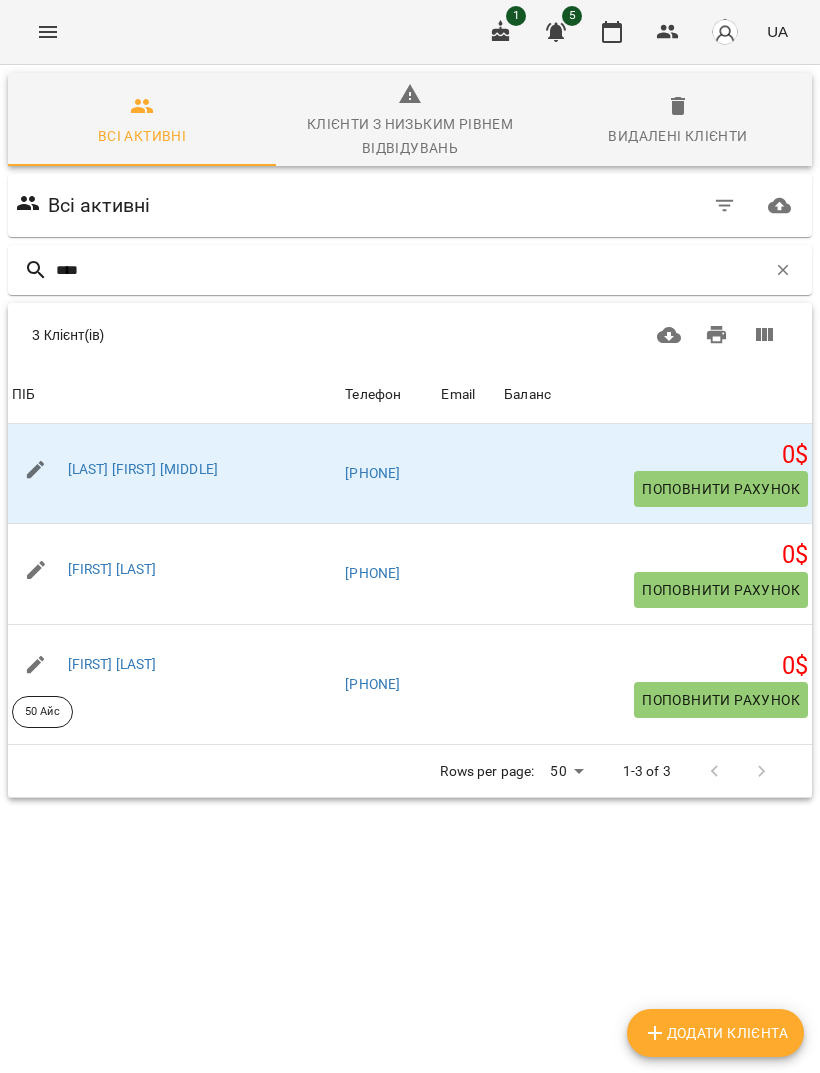 type on "****" 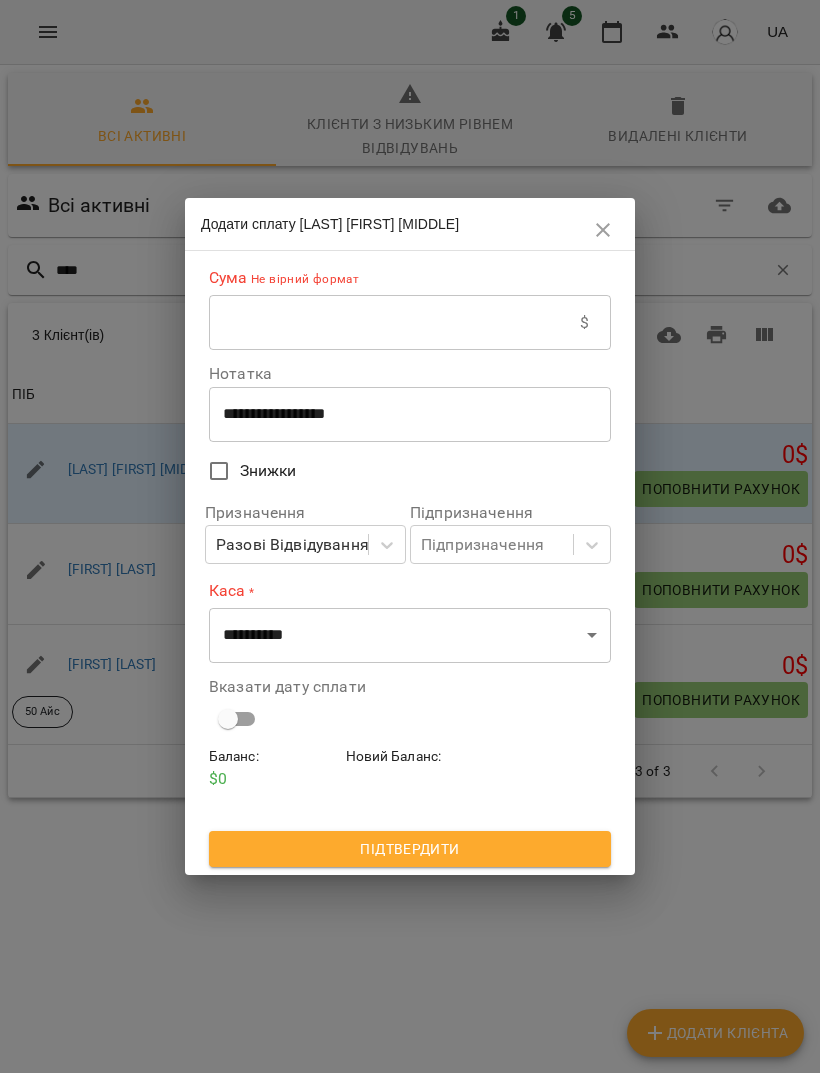 click at bounding box center (394, 323) 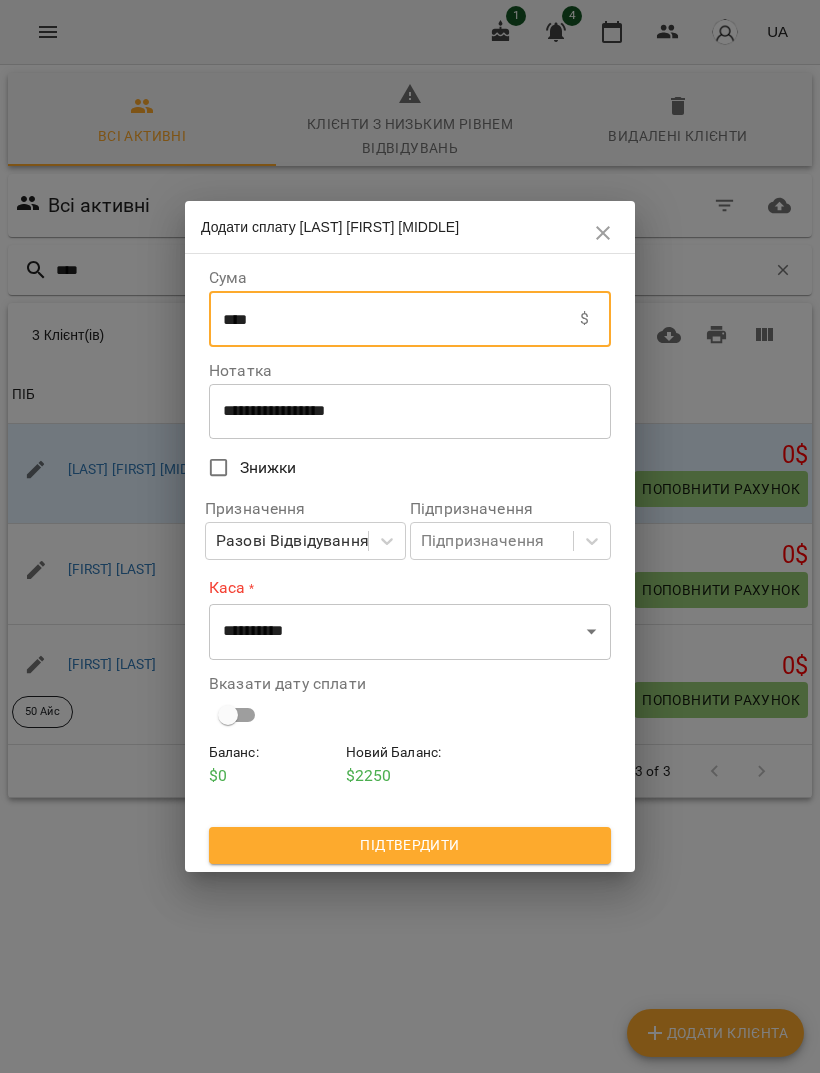 type on "****" 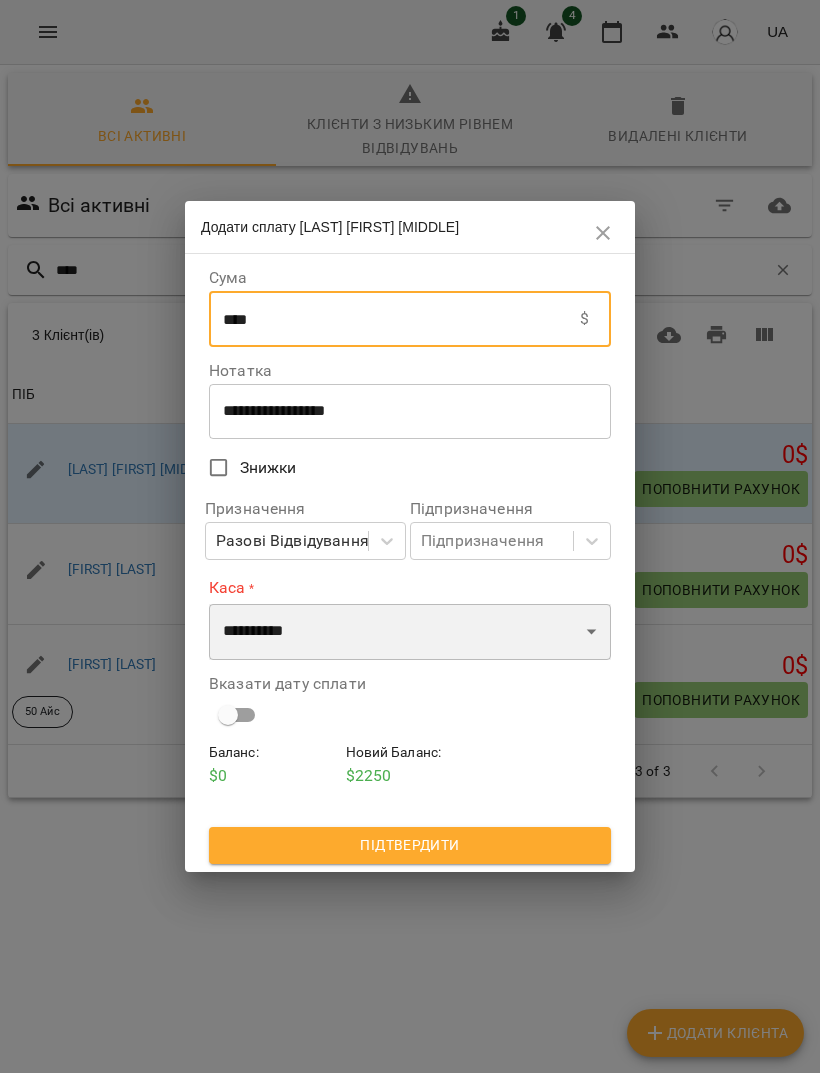 click on "**********" at bounding box center [410, 632] 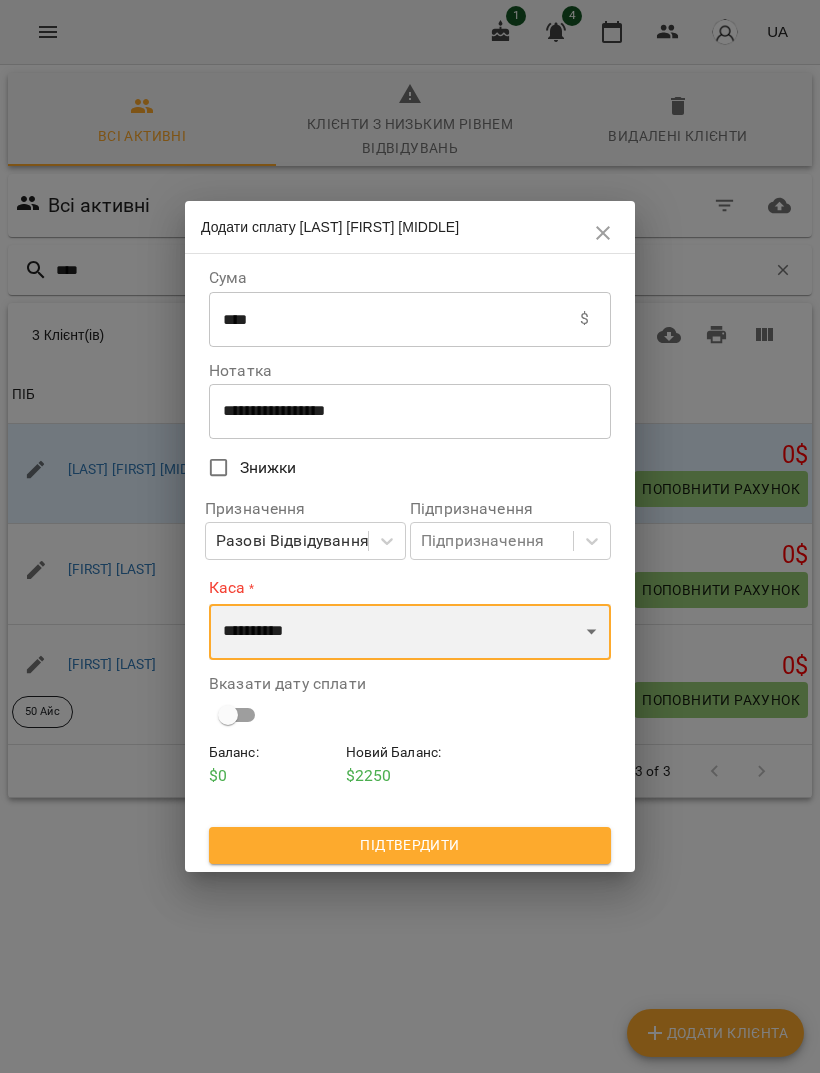 select on "****" 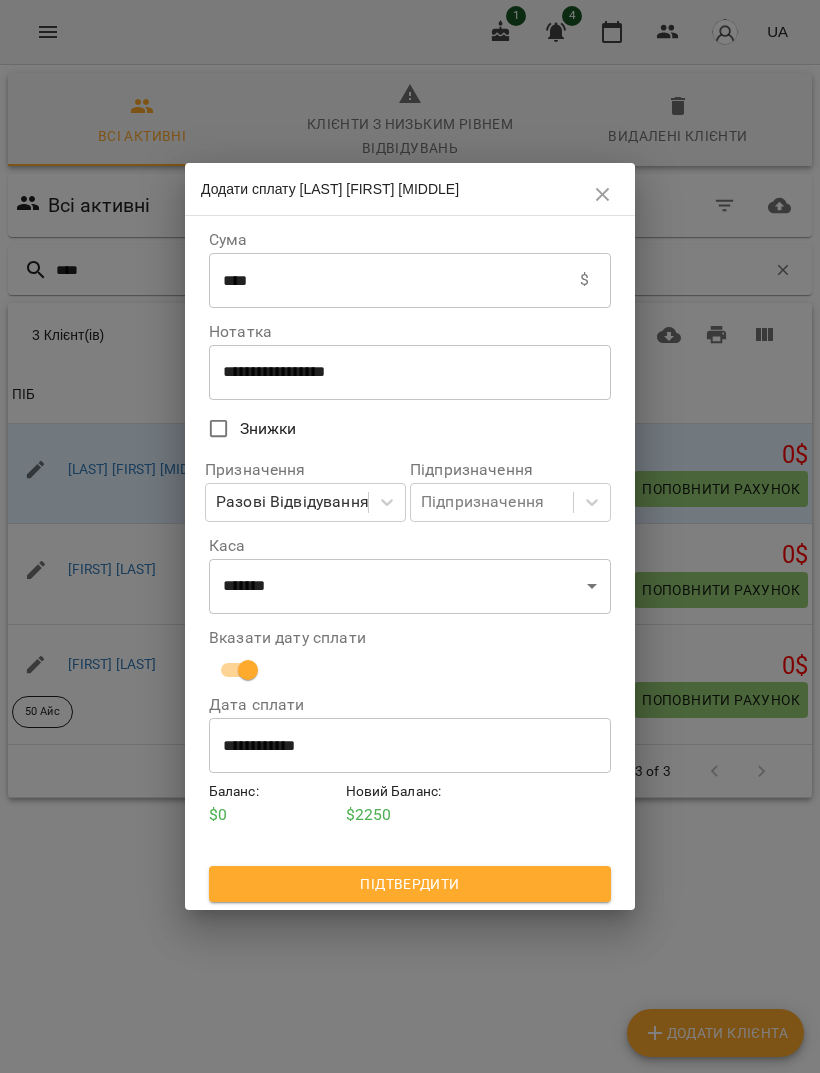 click on "Підтвердити" at bounding box center [410, 884] 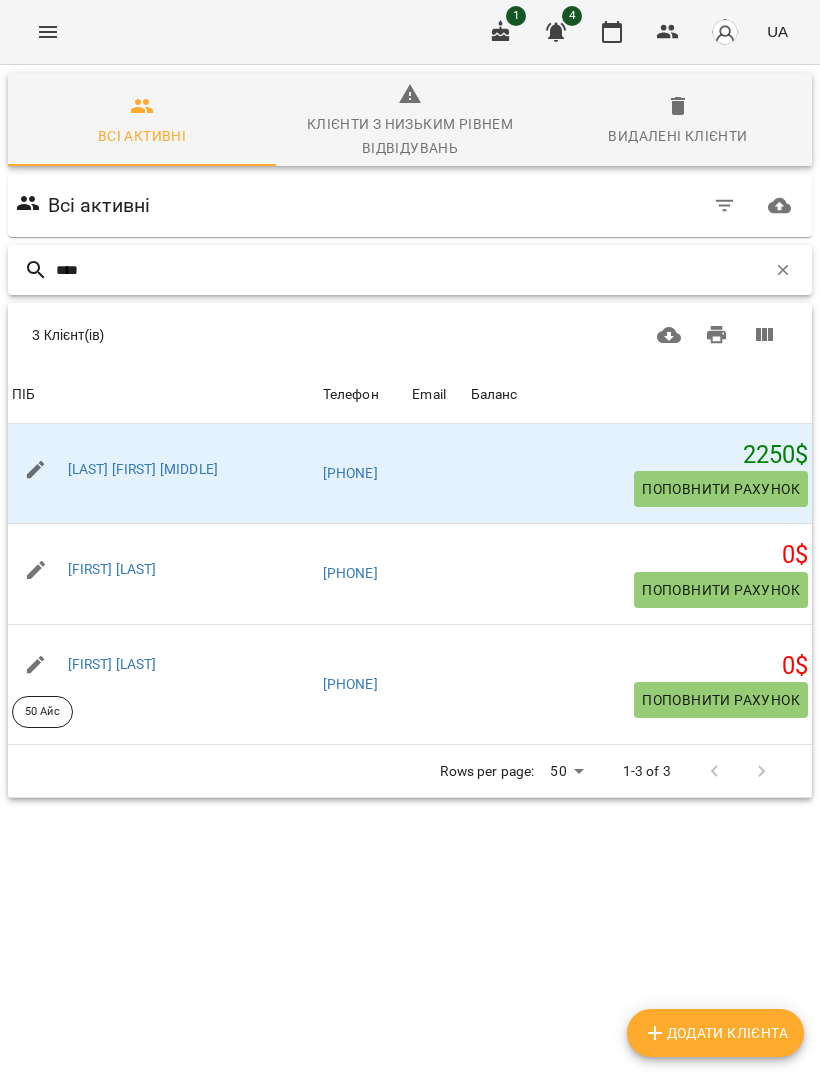 click on "****" at bounding box center [411, 270] 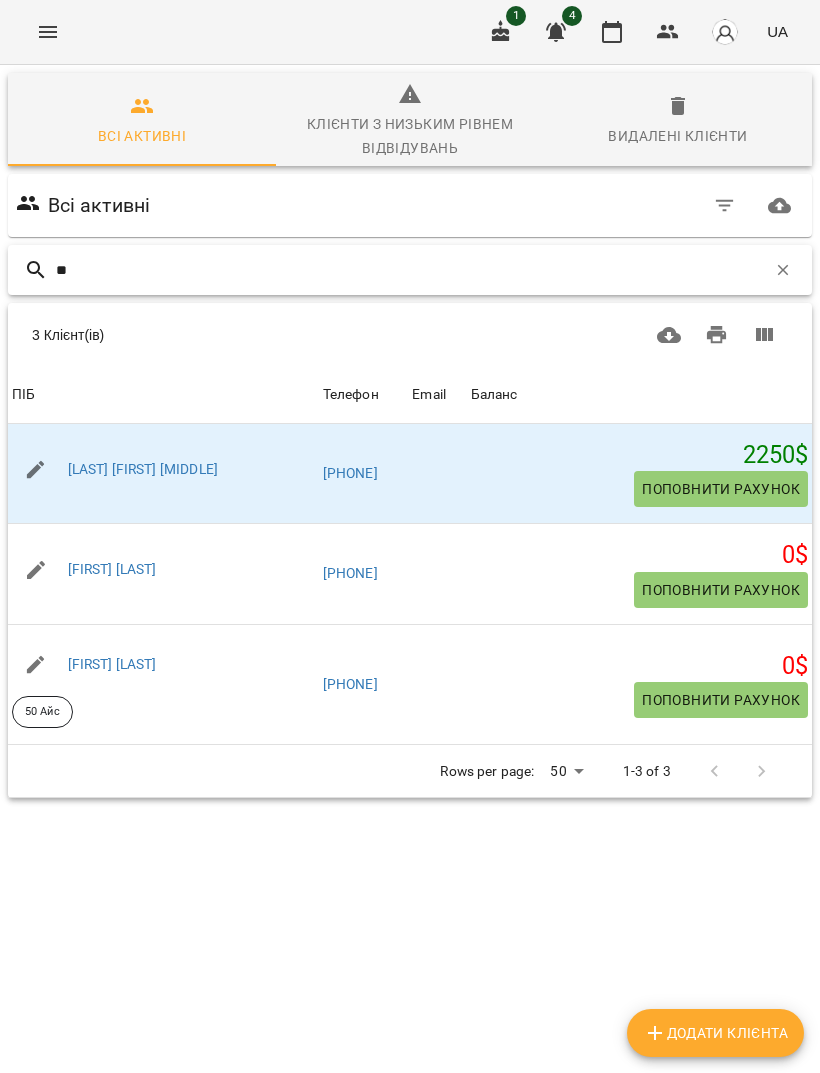 type on "*" 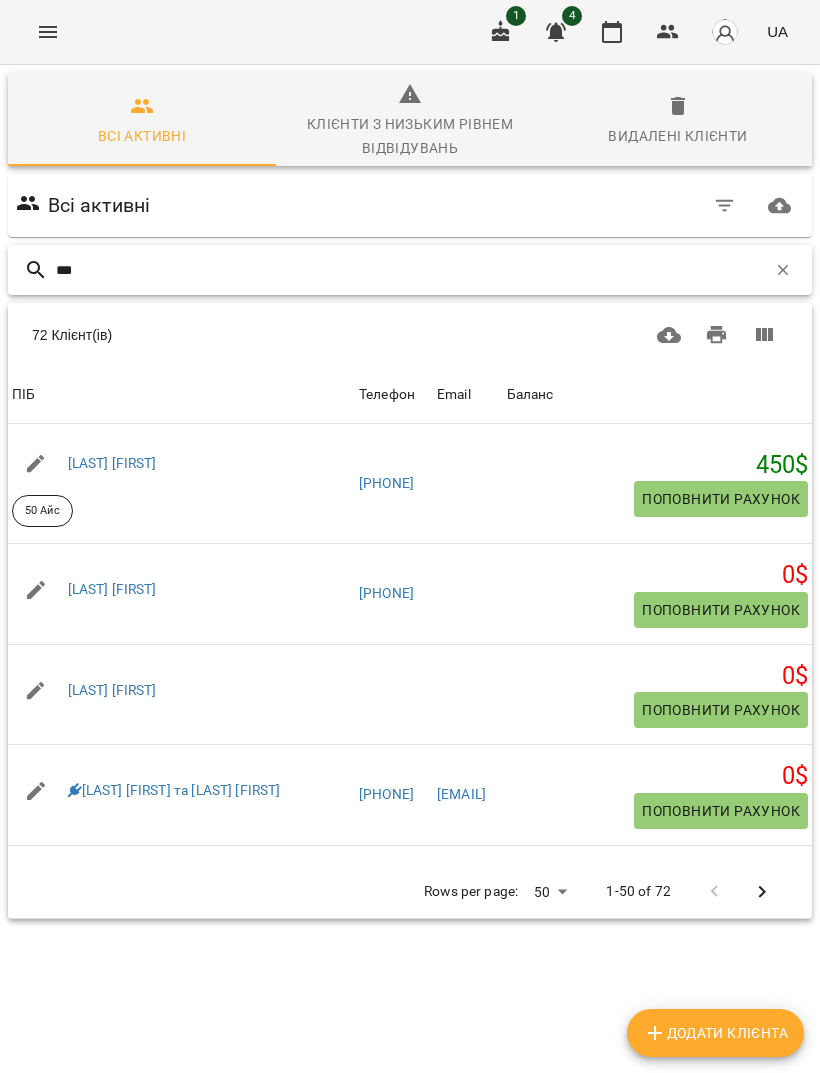 type on "****" 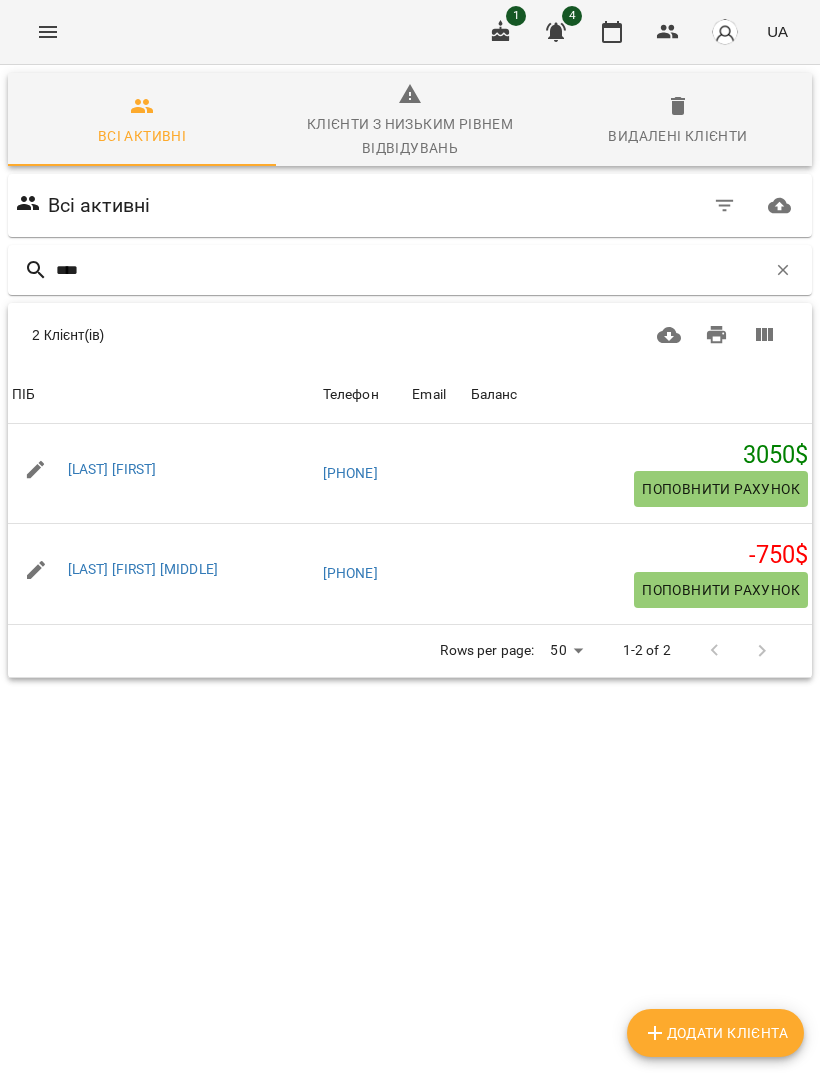 click on "[LAST] [FIRST] [MIDDLE]" at bounding box center (143, 569) 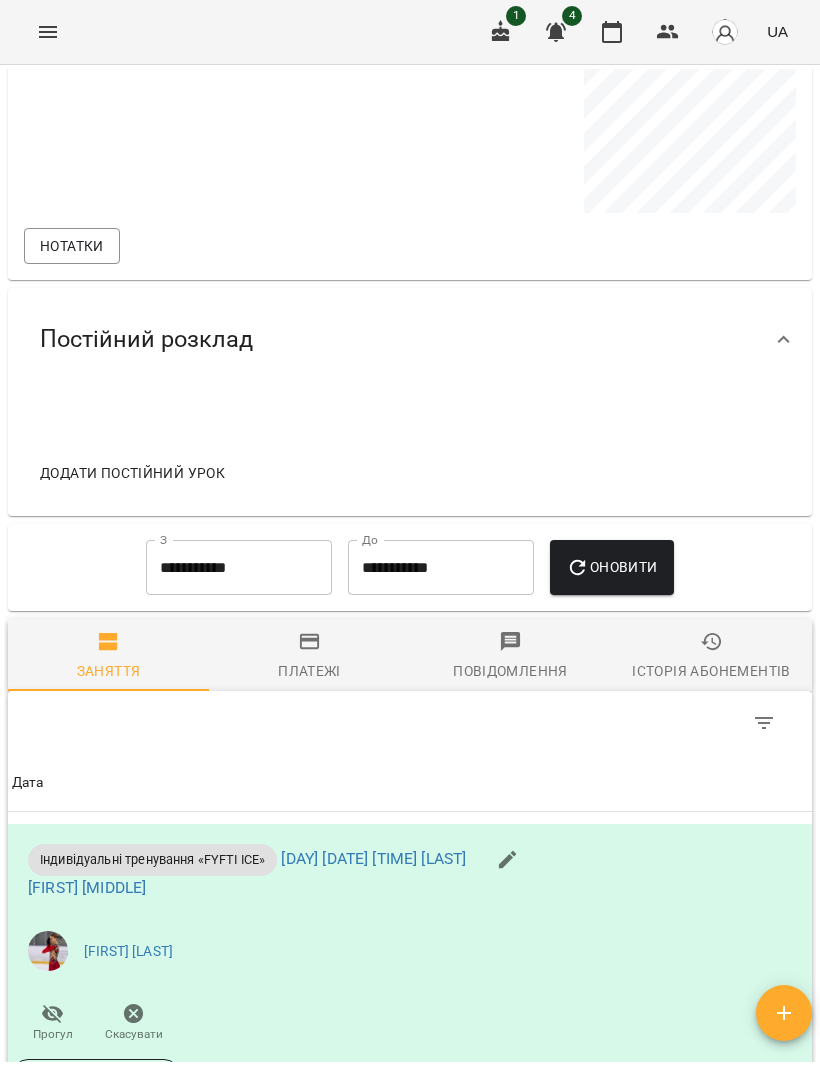 click on "Платежі" at bounding box center [309, 657] 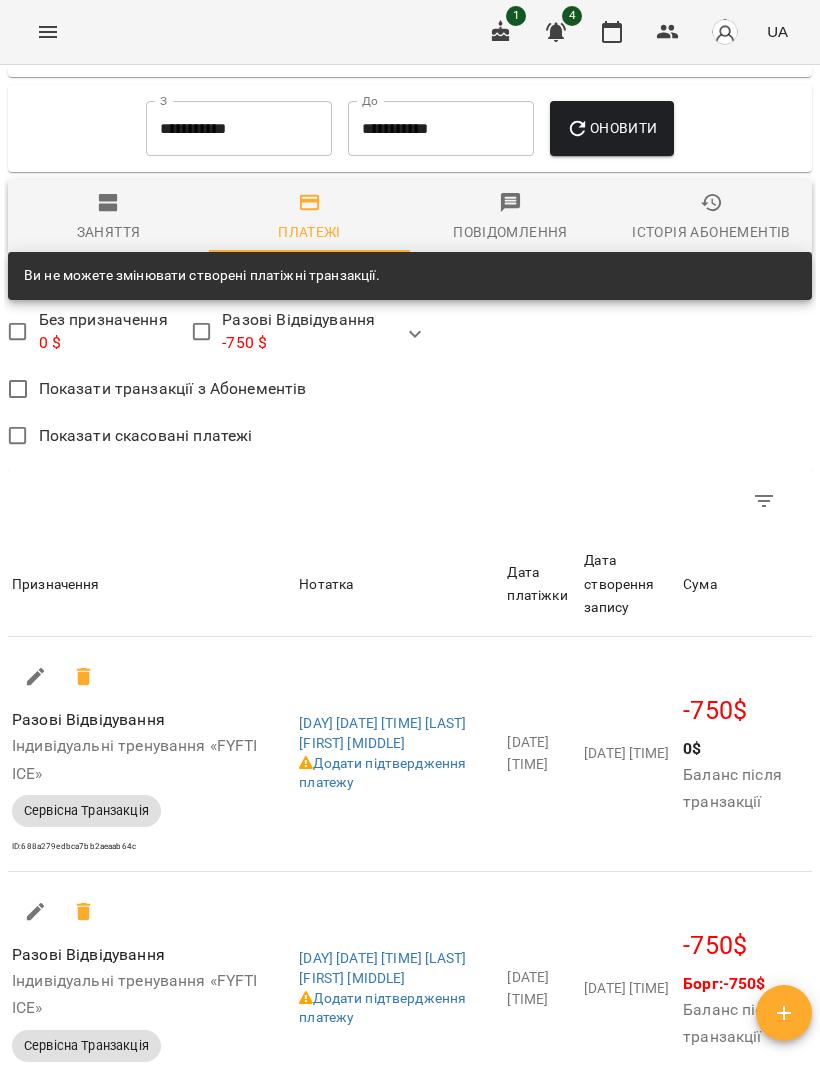 scroll, scrollTop: 1241, scrollLeft: 0, axis: vertical 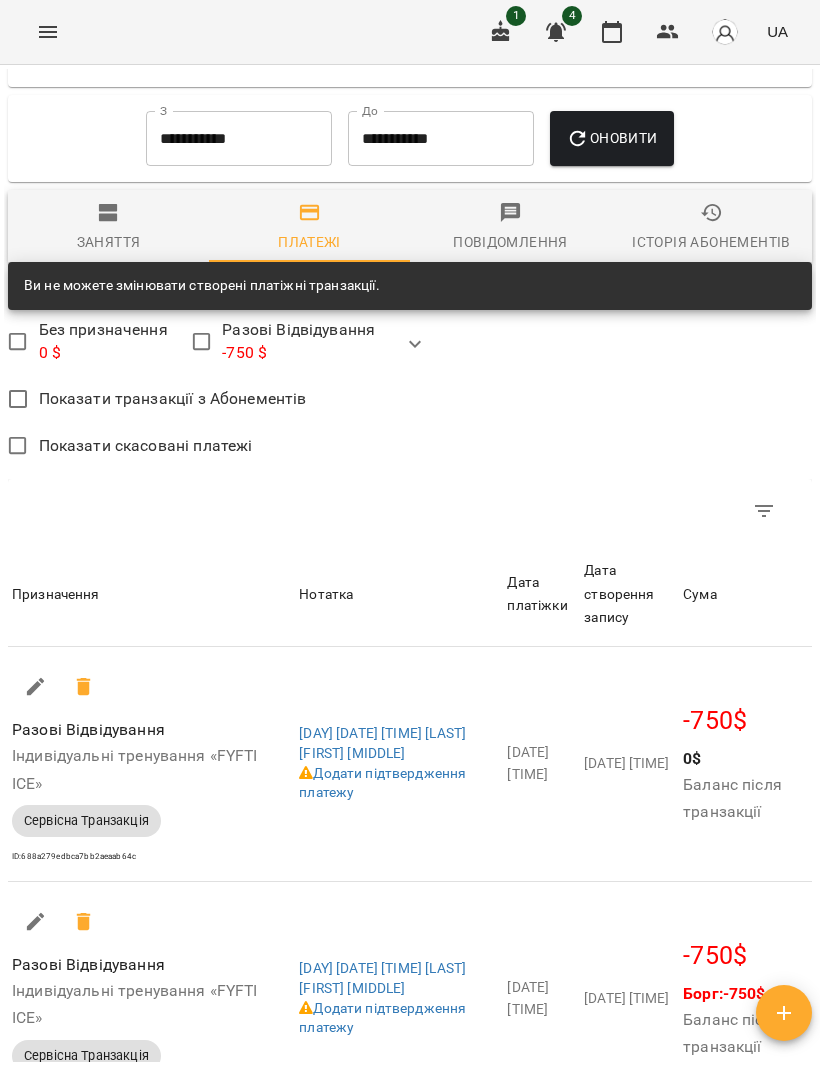 click on "Дата платіжки" at bounding box center [541, 594] 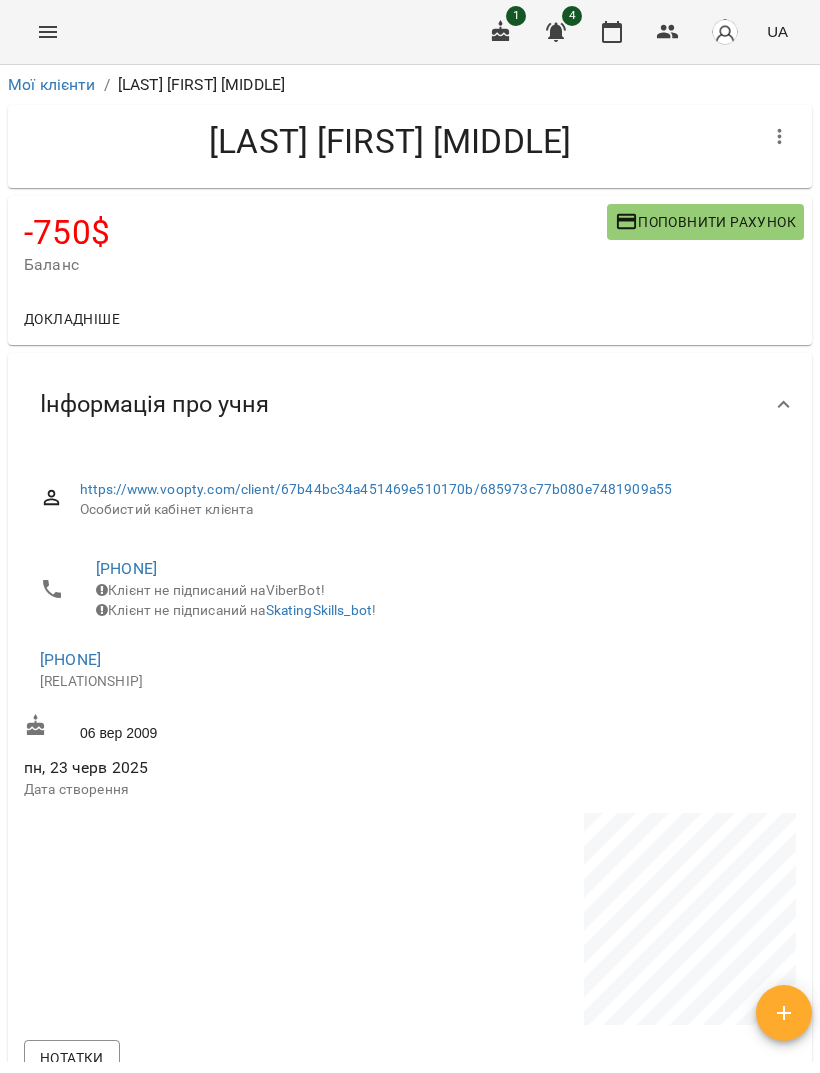 scroll, scrollTop: 0, scrollLeft: 0, axis: both 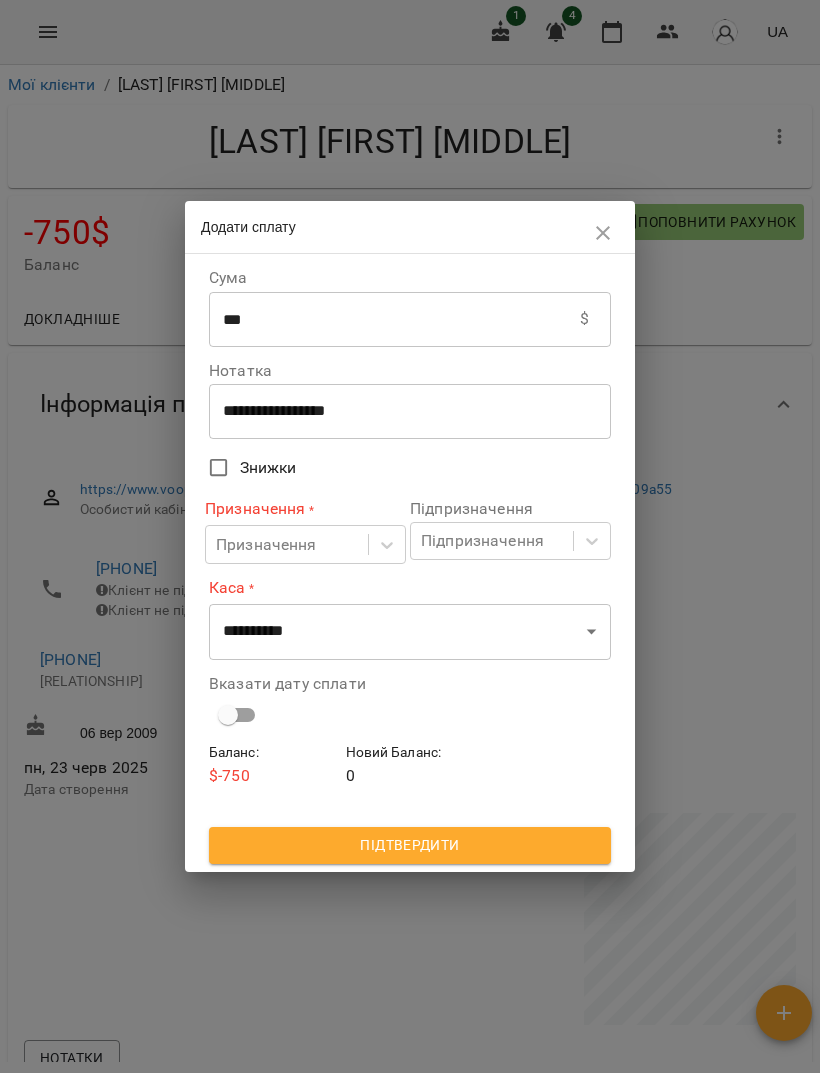click on "***" at bounding box center (394, 319) 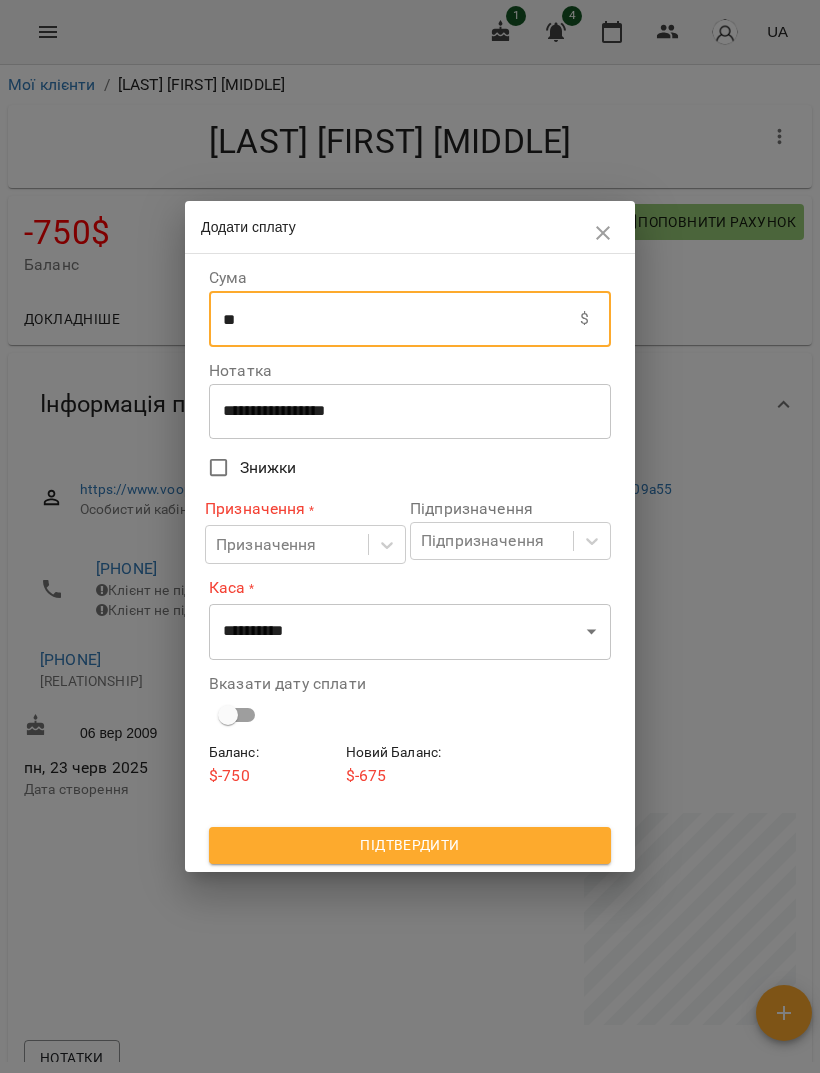 type on "*" 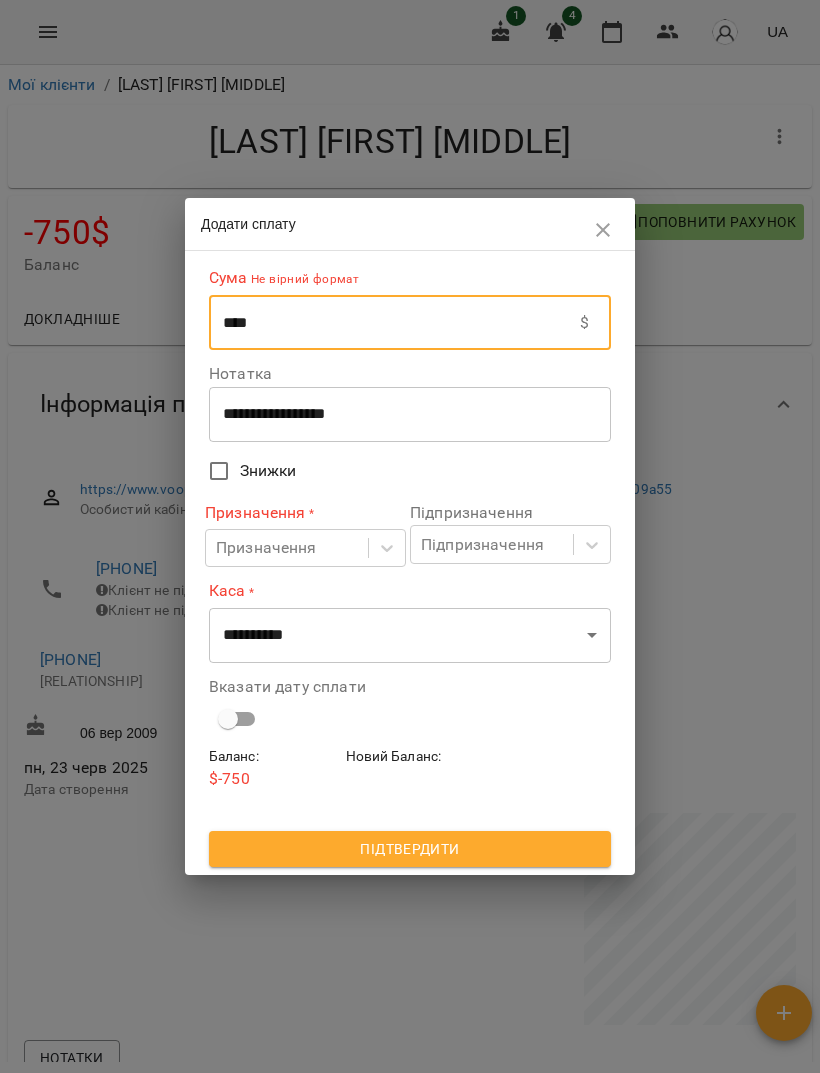 type on "****" 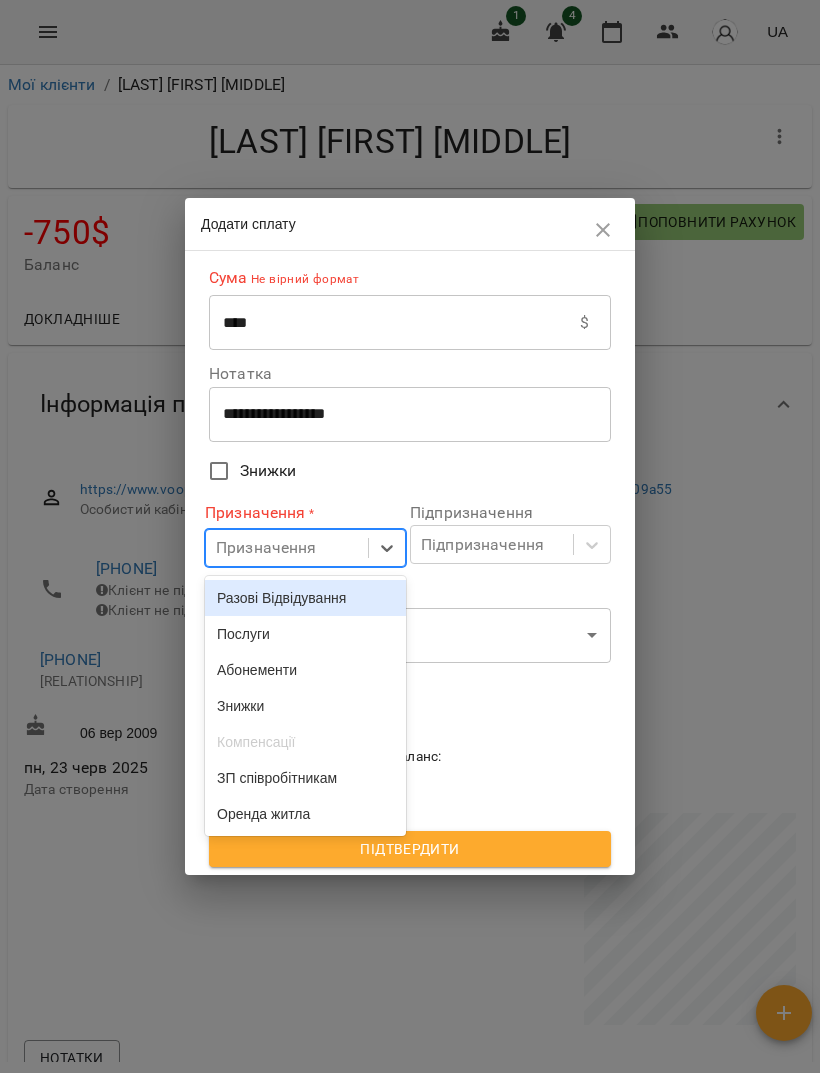 click on "Разові Відвідування" at bounding box center (305, 598) 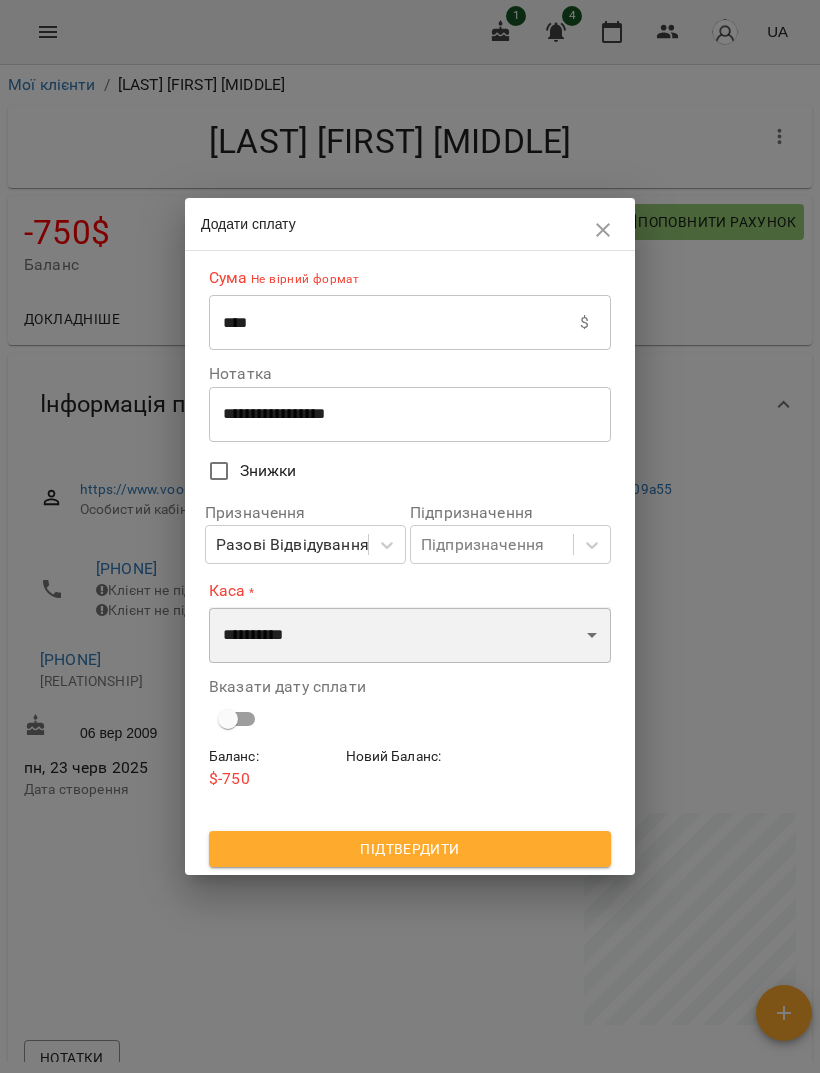 click on "**********" at bounding box center [410, 635] 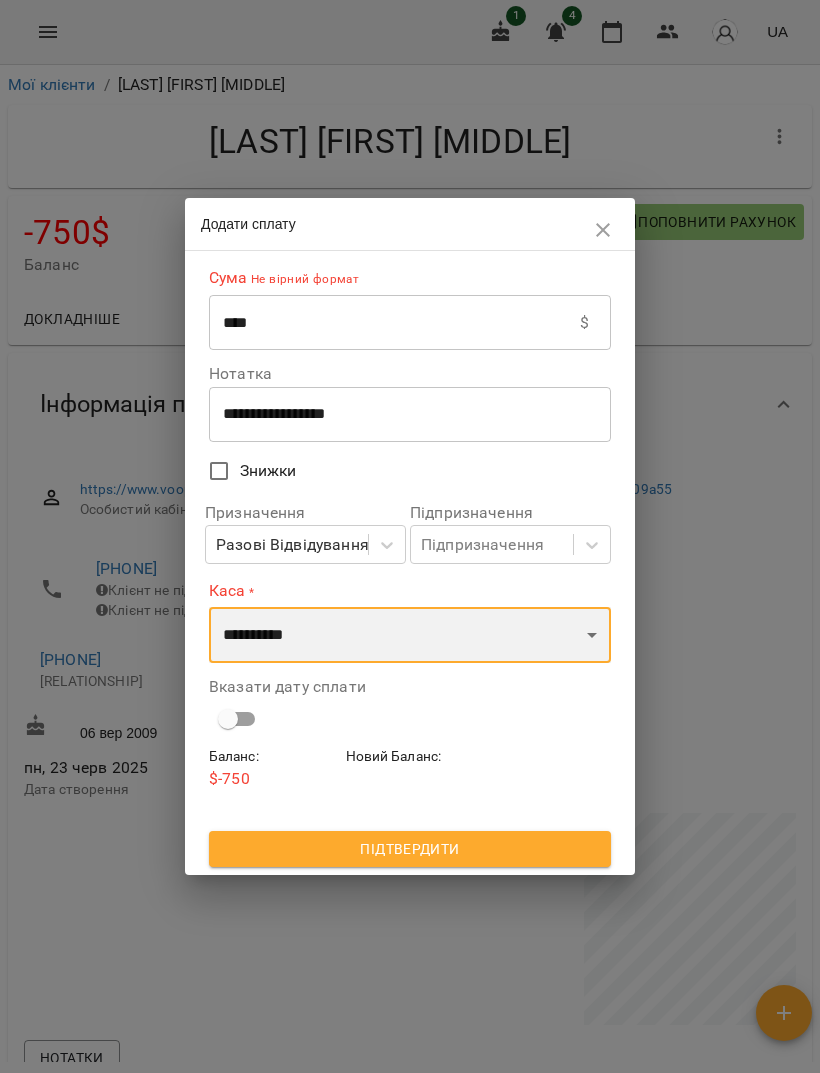 select on "****" 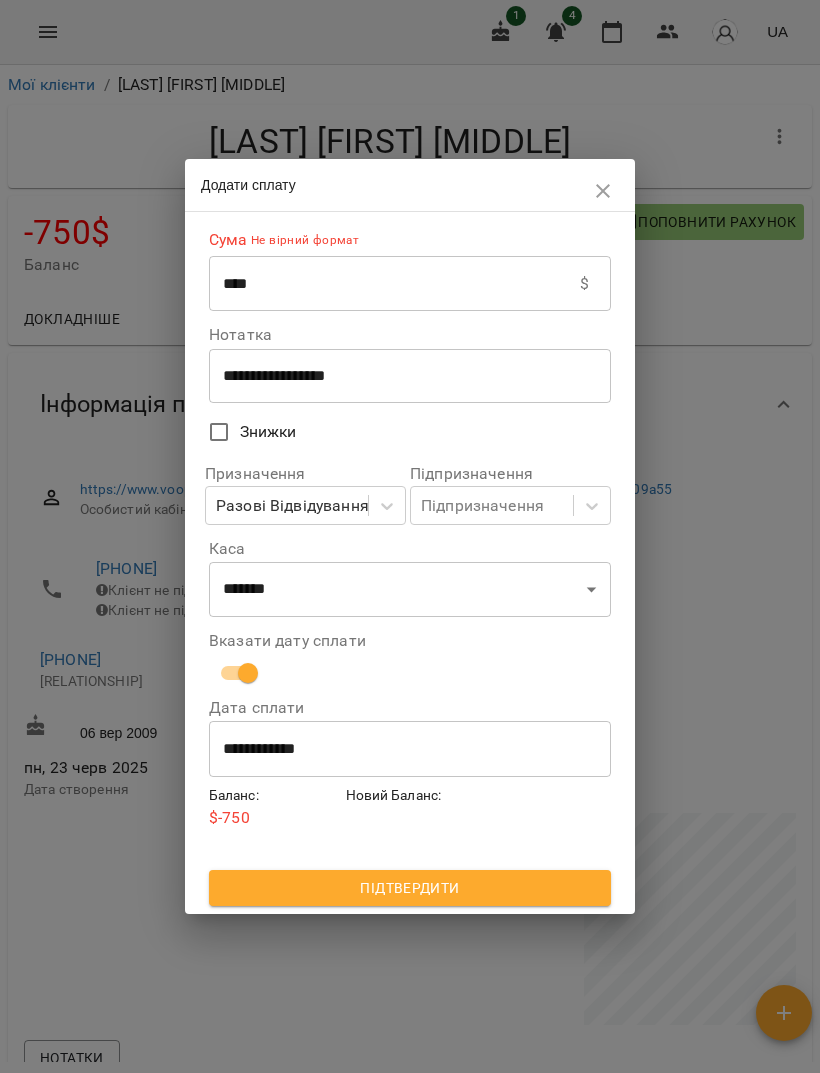 click on "**********" at bounding box center (410, 749) 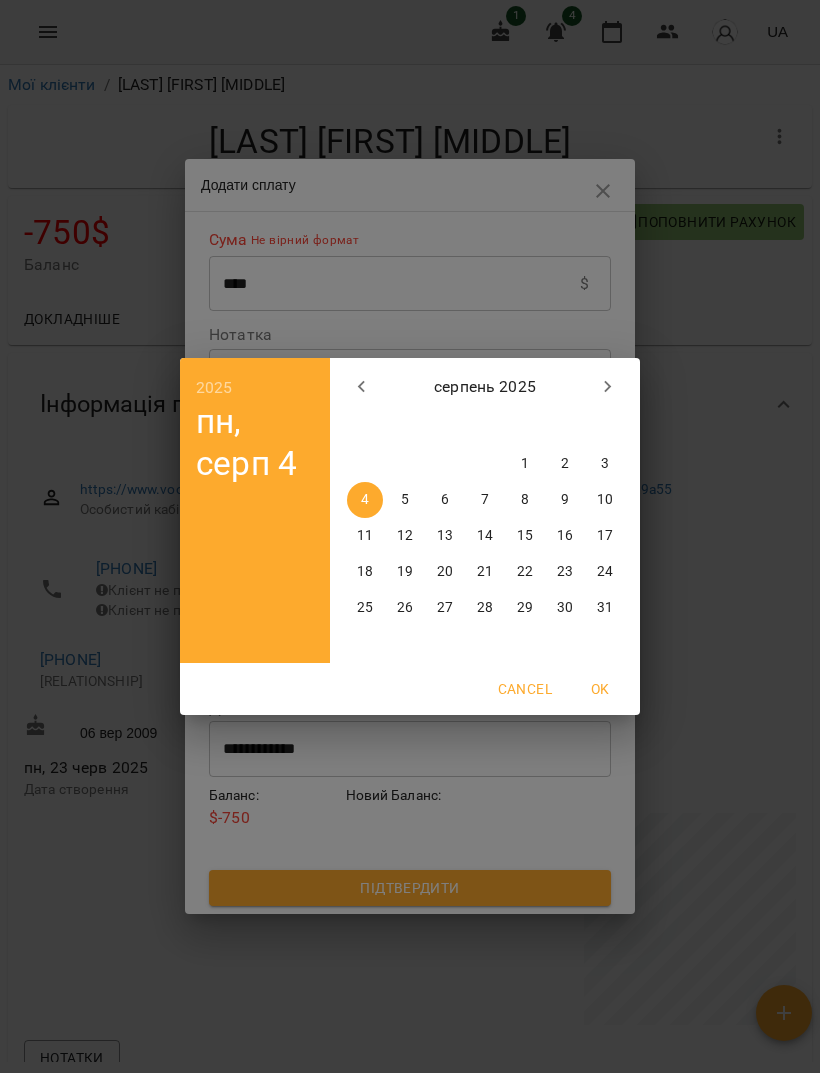 click on "3" at bounding box center (605, 464) 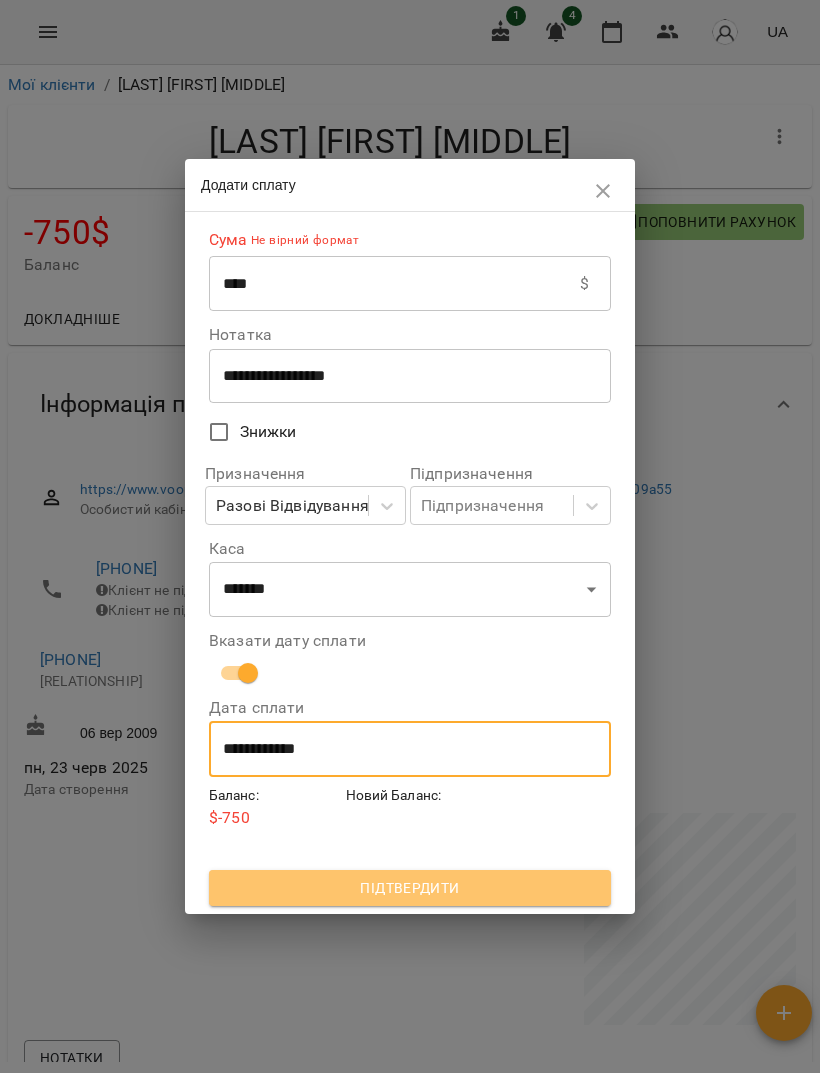 click on "Підтвердити" at bounding box center (410, 888) 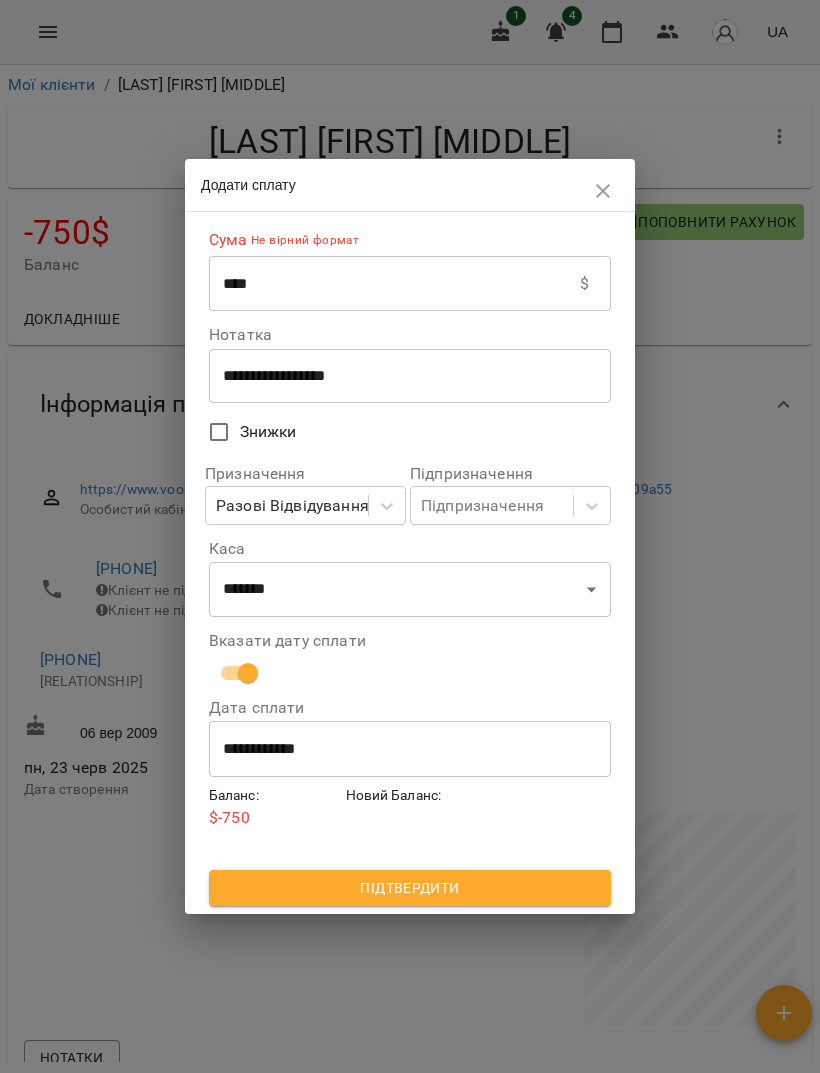 click on "****" at bounding box center [394, 284] 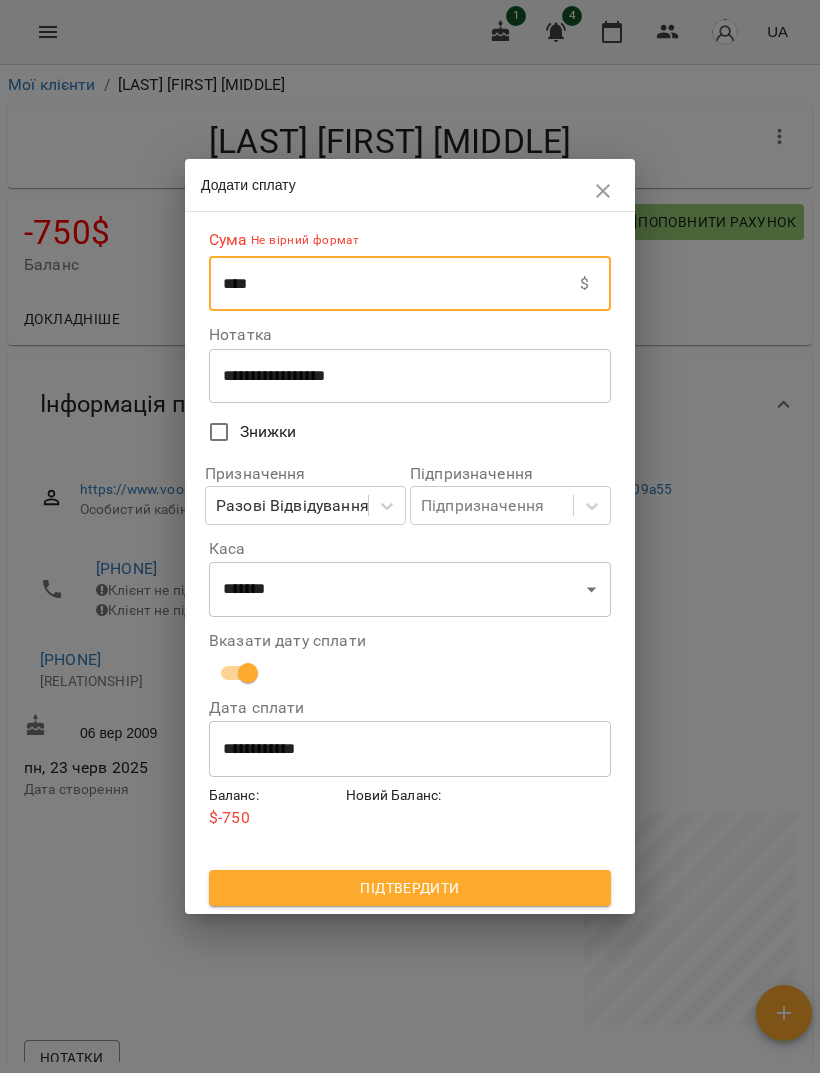 click on "****" at bounding box center [394, 284] 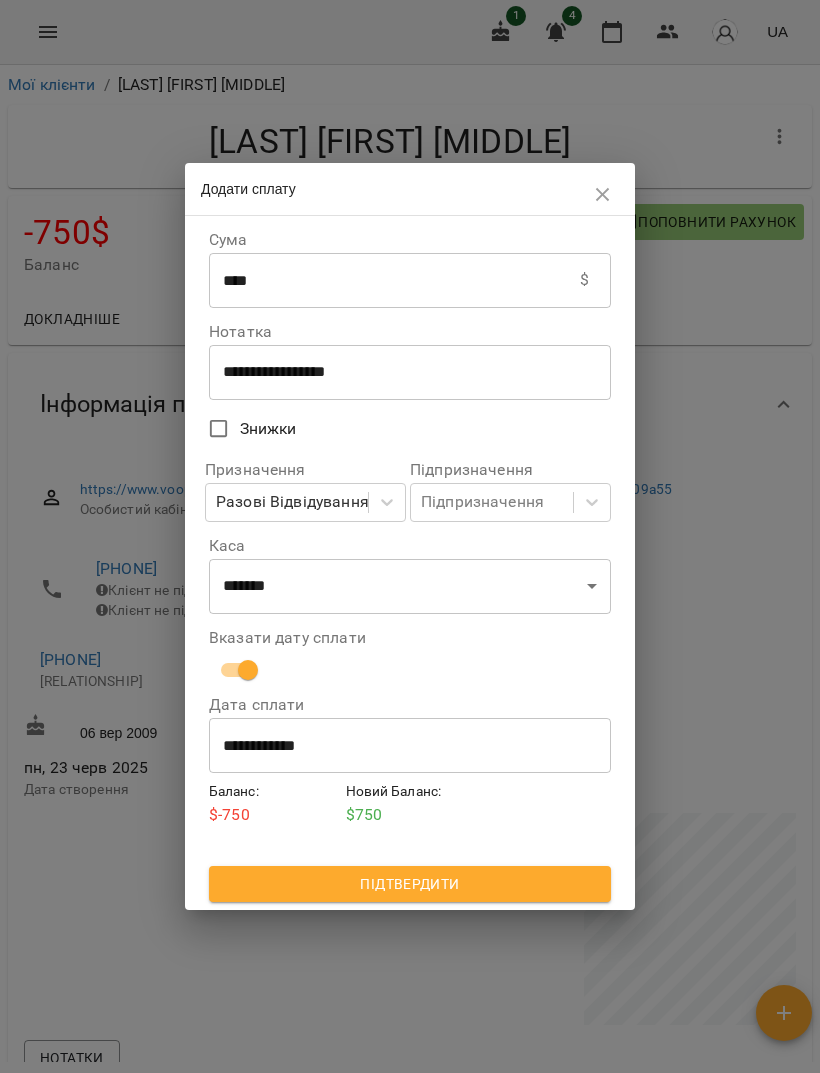 type on "****" 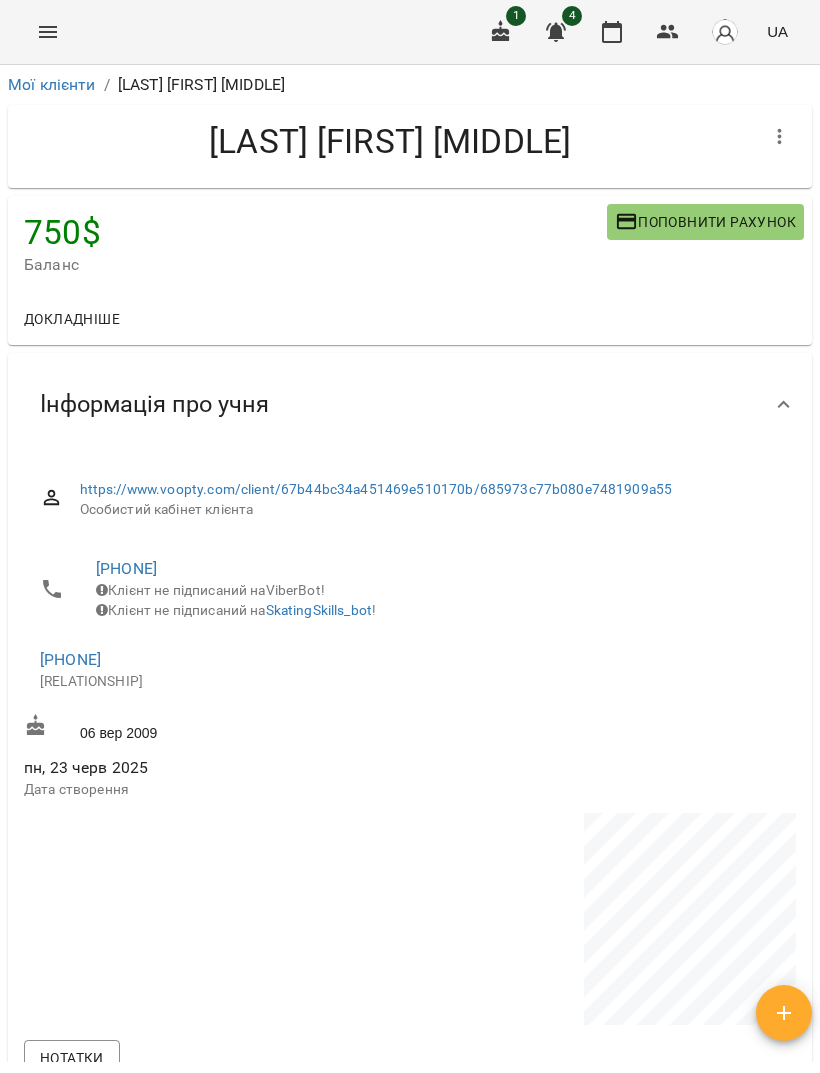 click 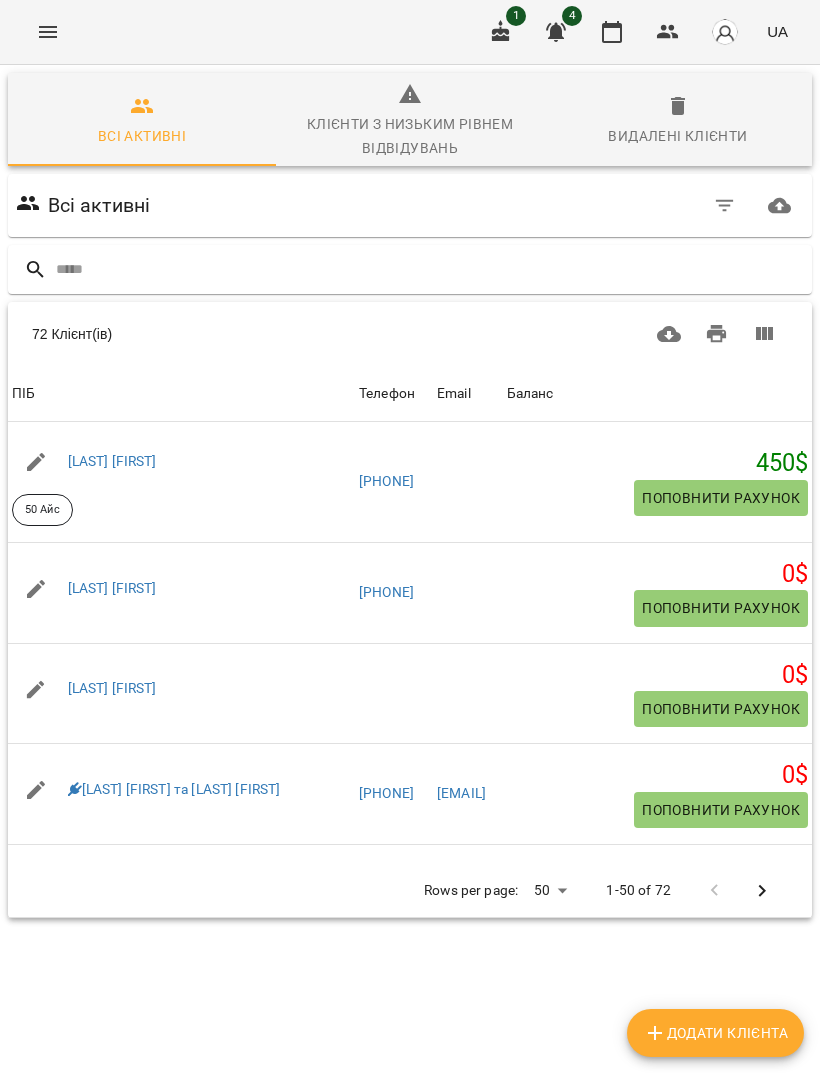 click at bounding box center (430, 269) 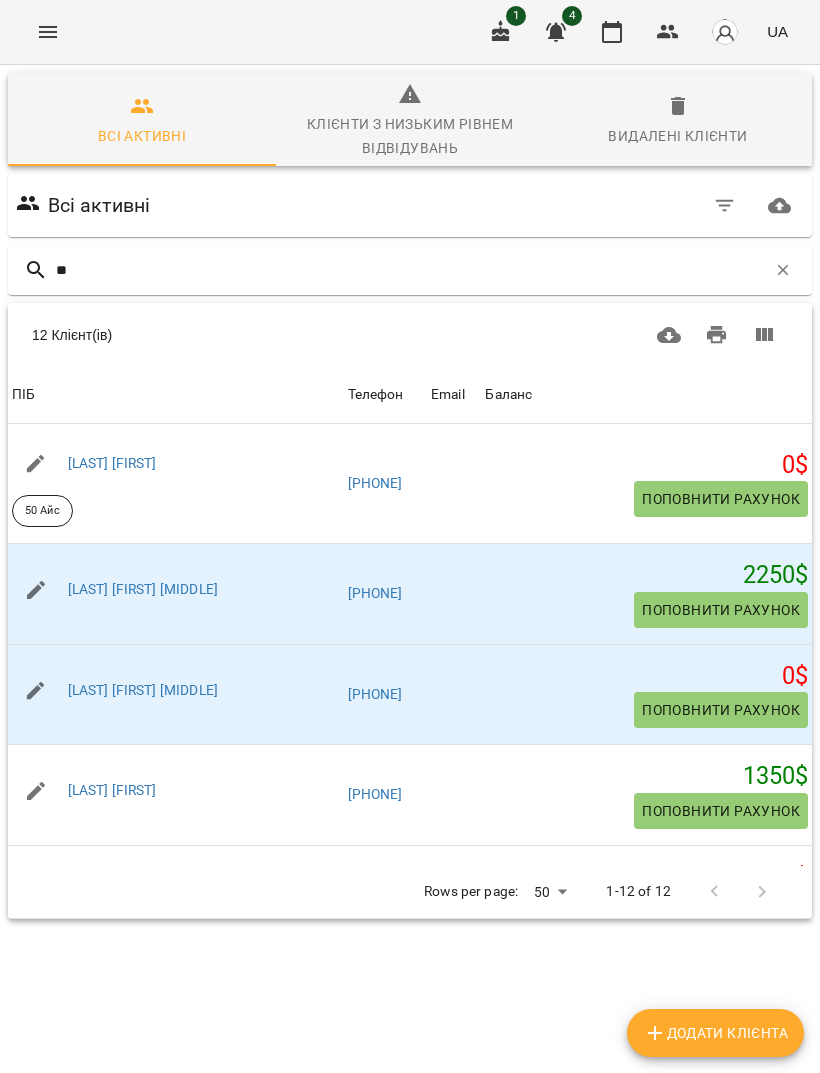 scroll, scrollTop: 0, scrollLeft: 0, axis: both 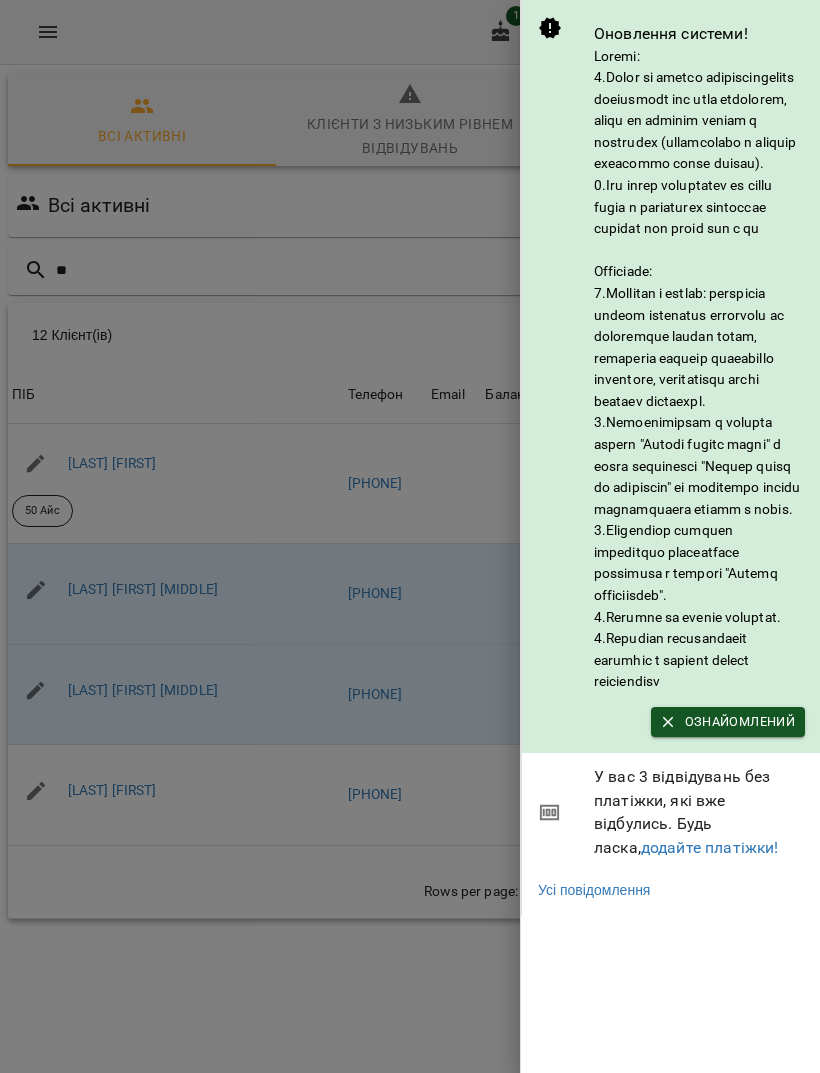 click on "Ознайомлений" at bounding box center [728, 722] 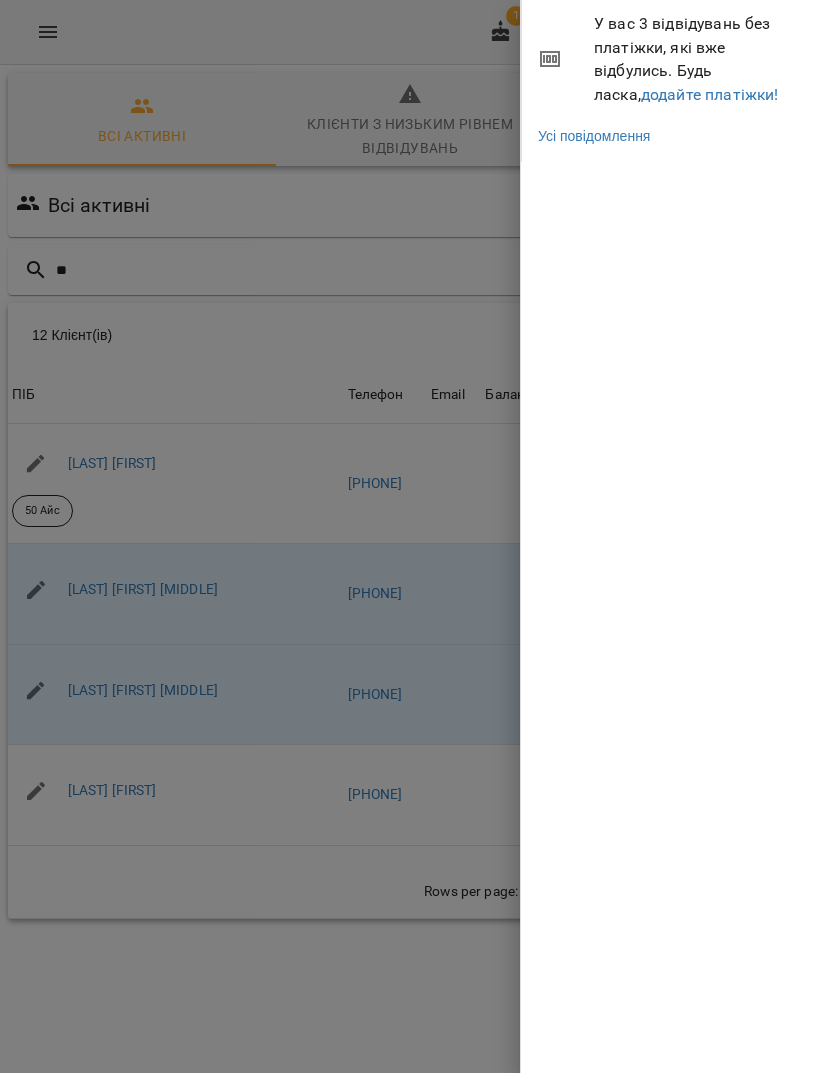 click at bounding box center [410, 536] 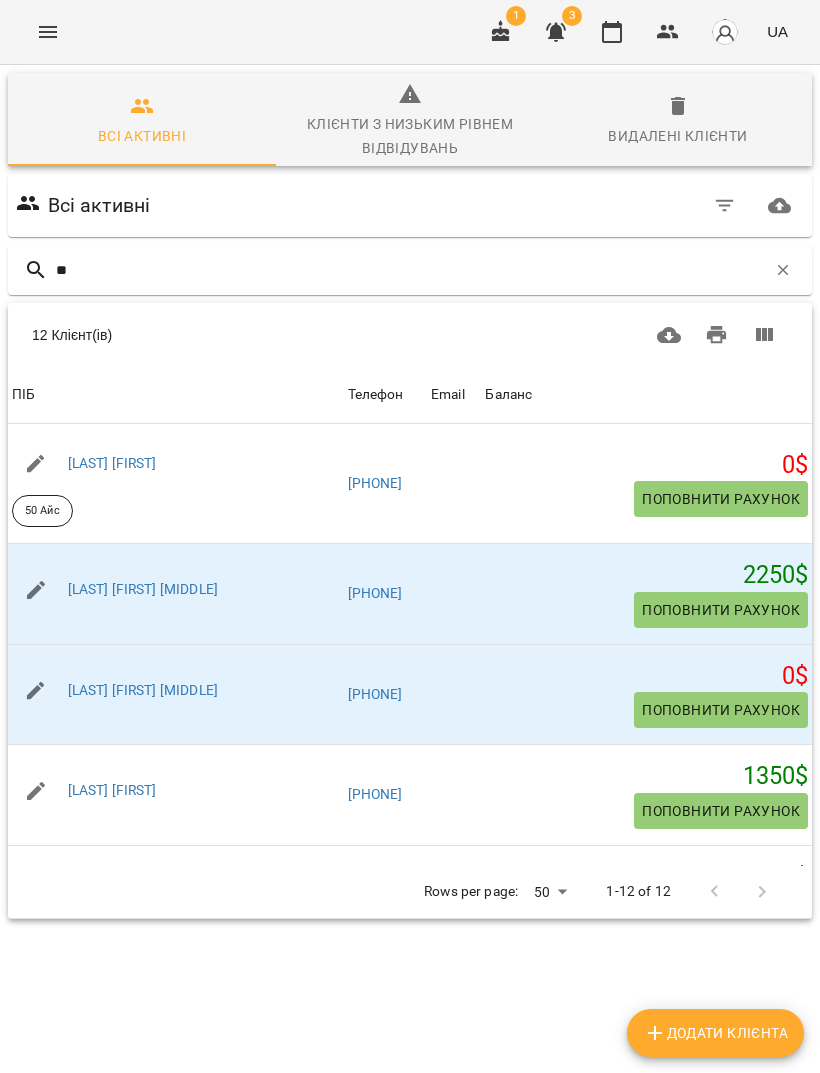 click at bounding box center (612, 32) 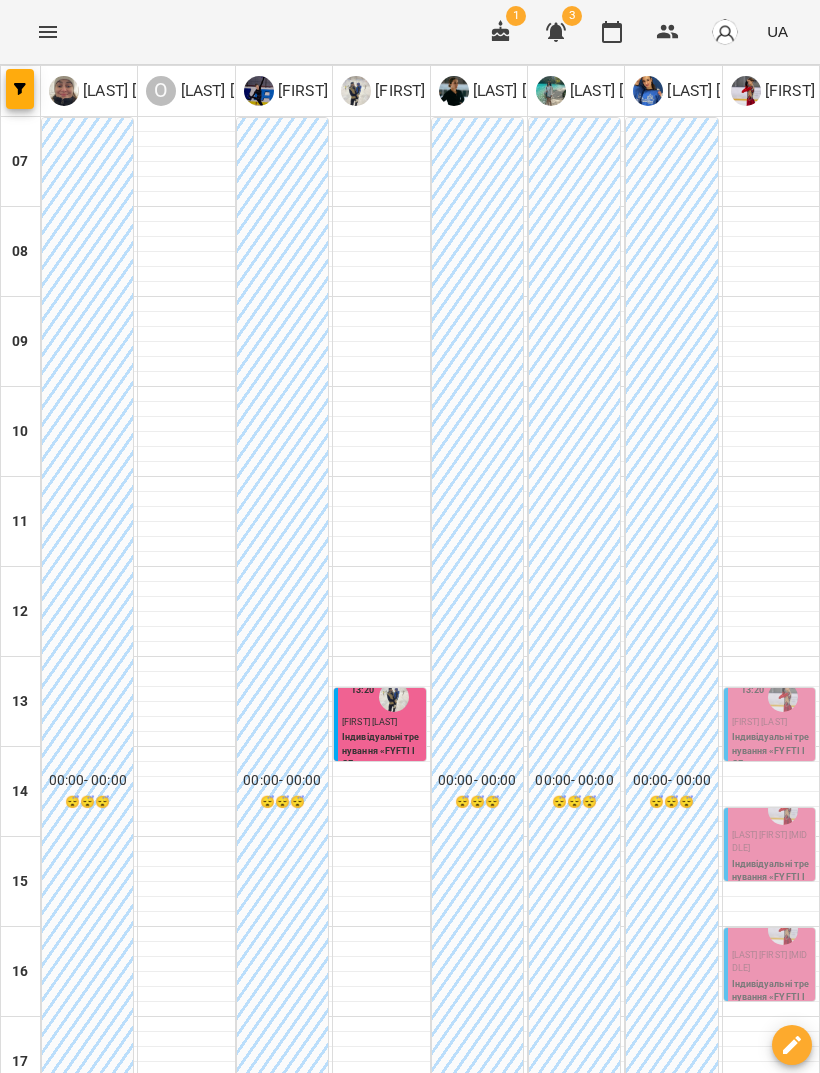 scroll, scrollTop: 138, scrollLeft: 0, axis: vertical 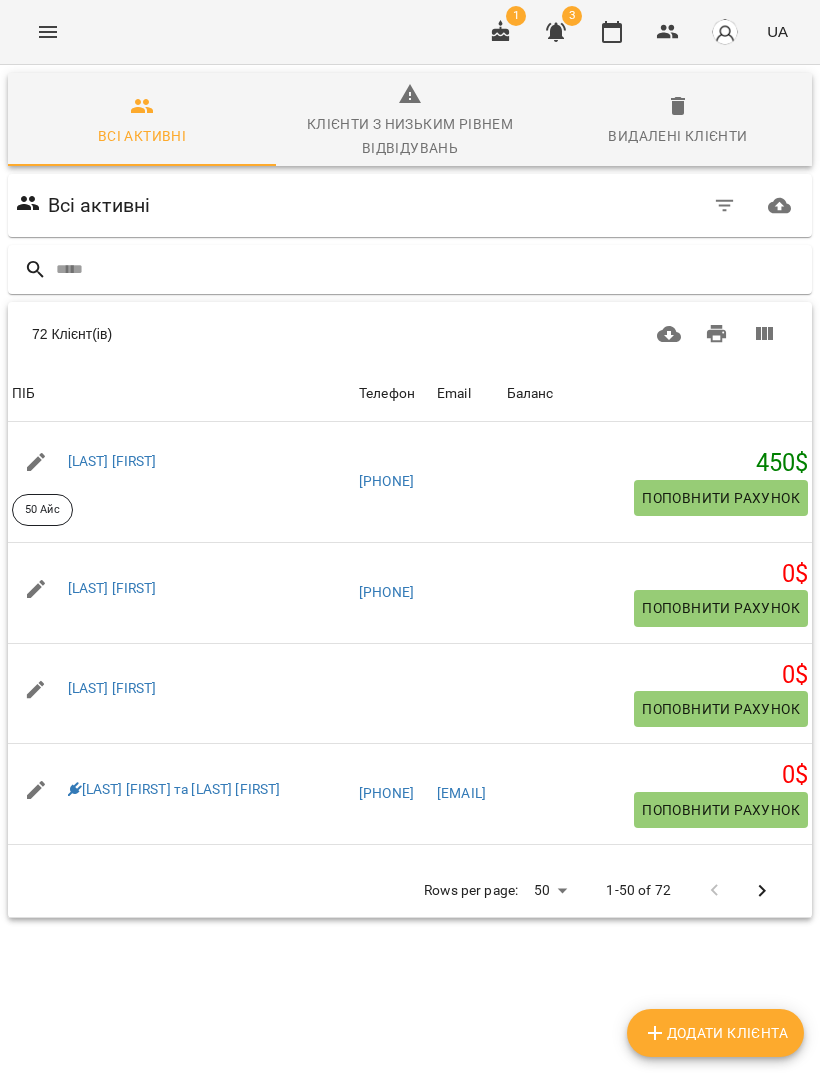 click at bounding box center [430, 269] 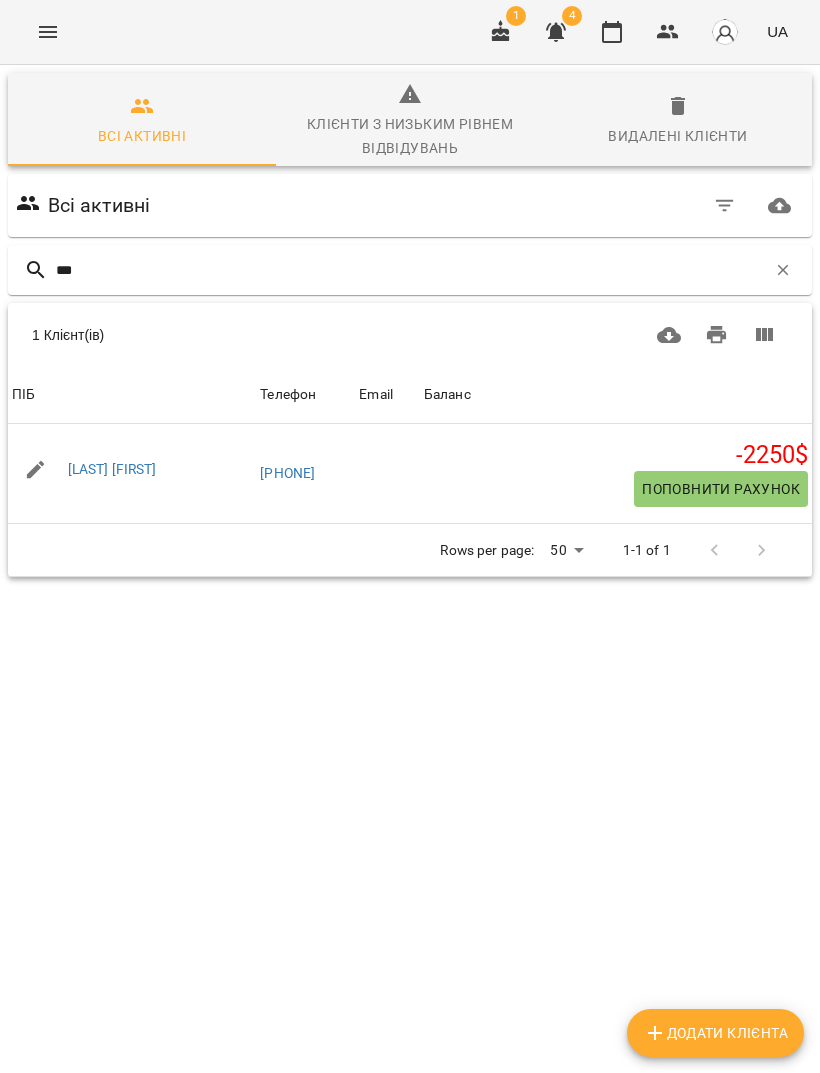 type on "***" 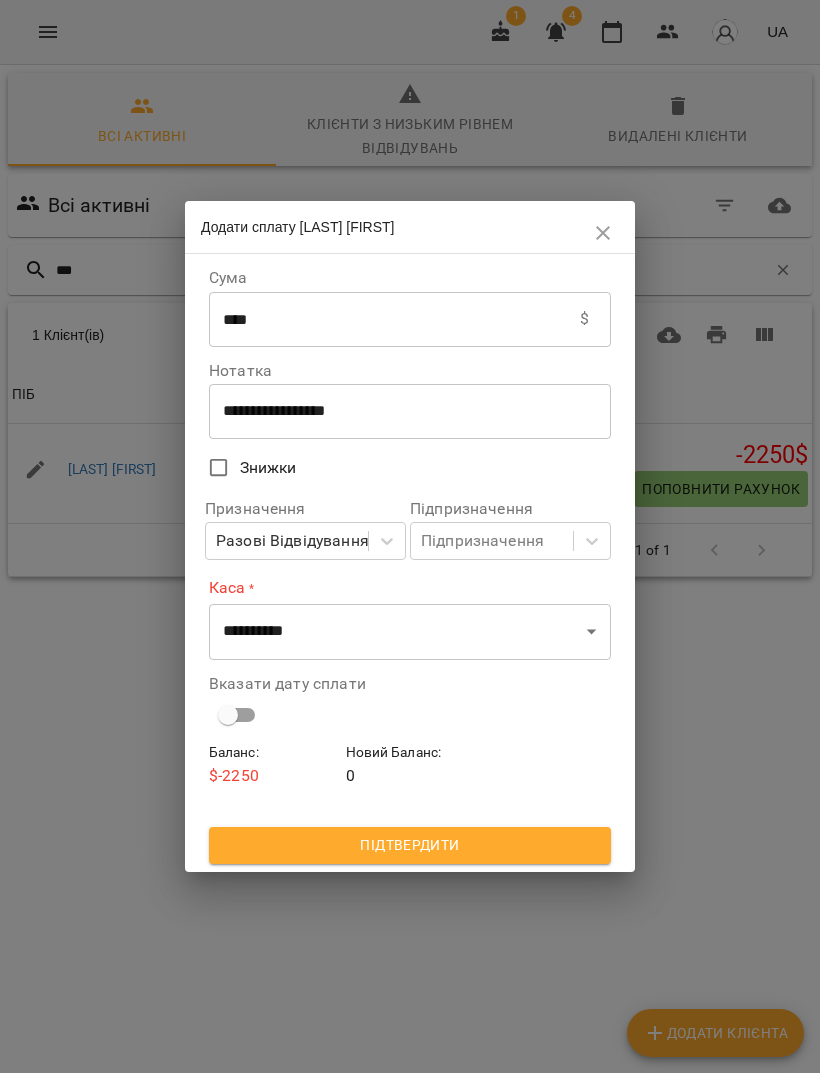 click on "****" at bounding box center [394, 319] 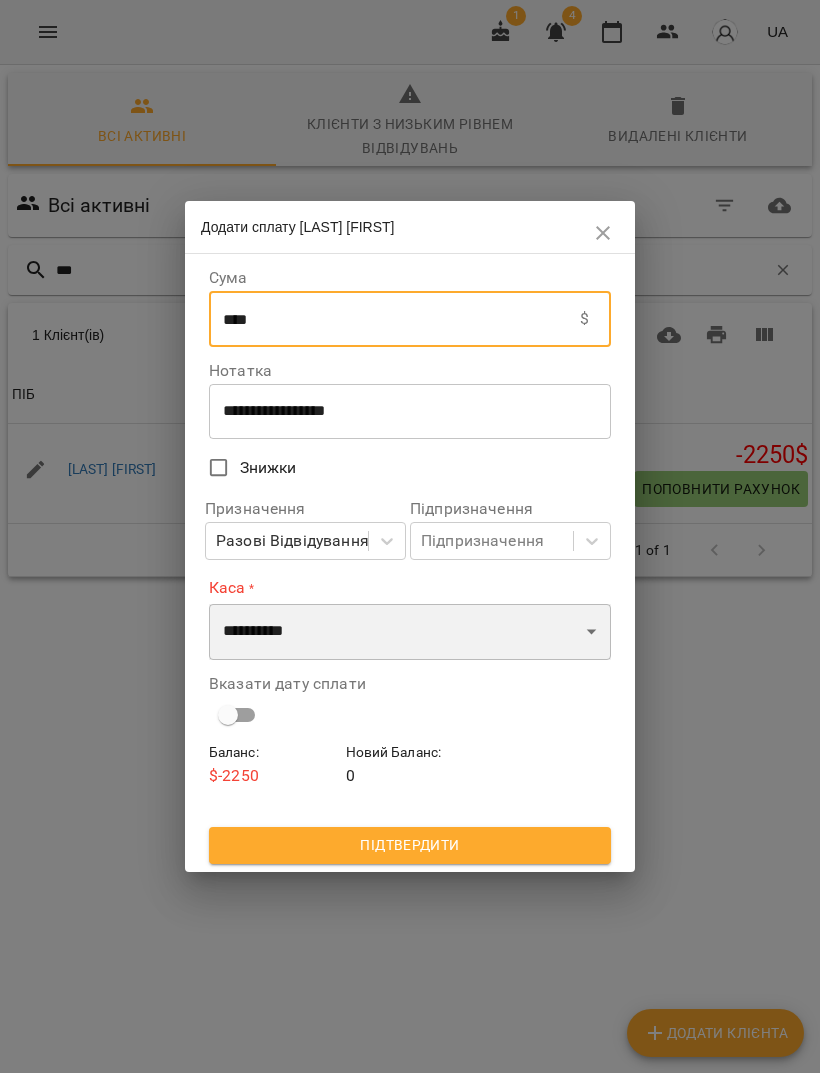 click on "**********" at bounding box center [410, 632] 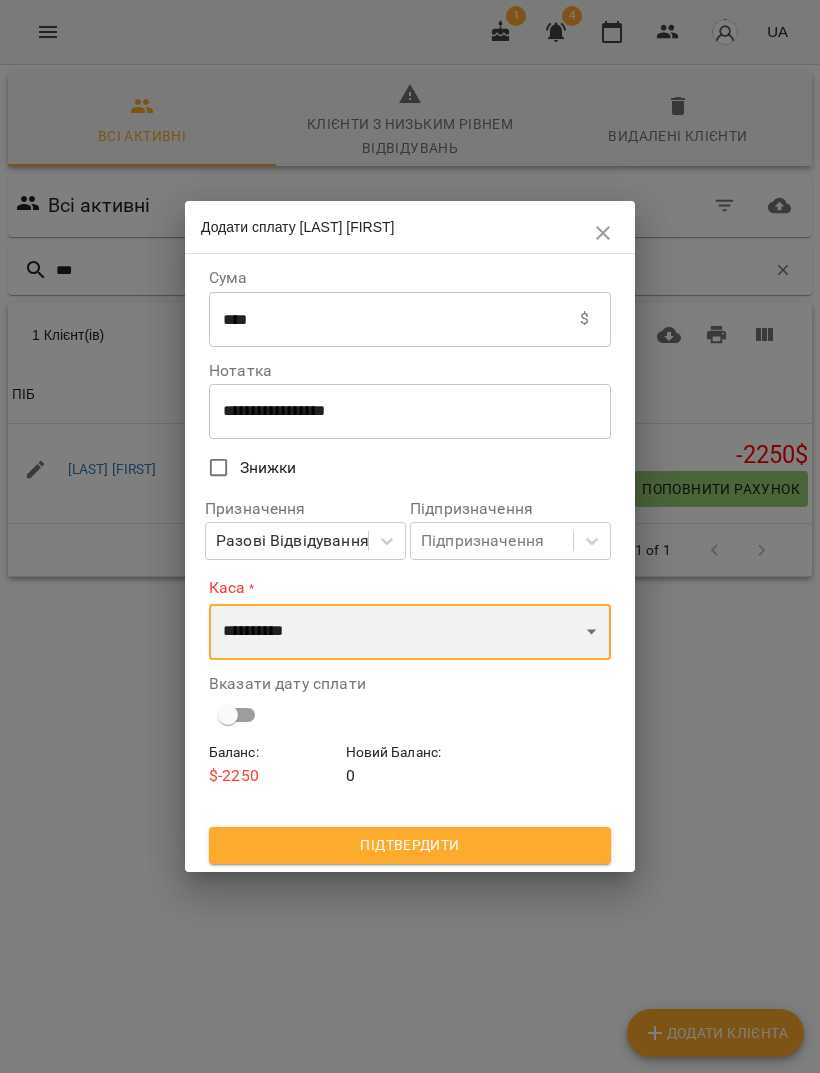 select on "****" 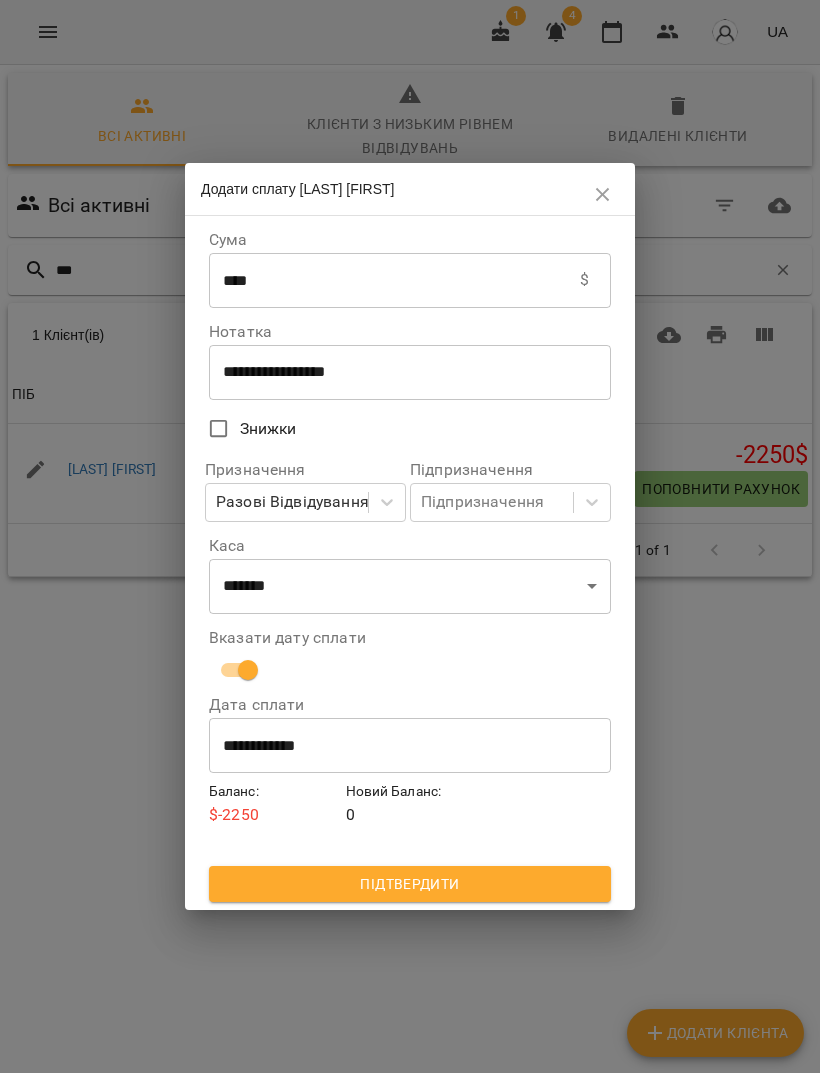 click on "Підтвердити" at bounding box center (410, 884) 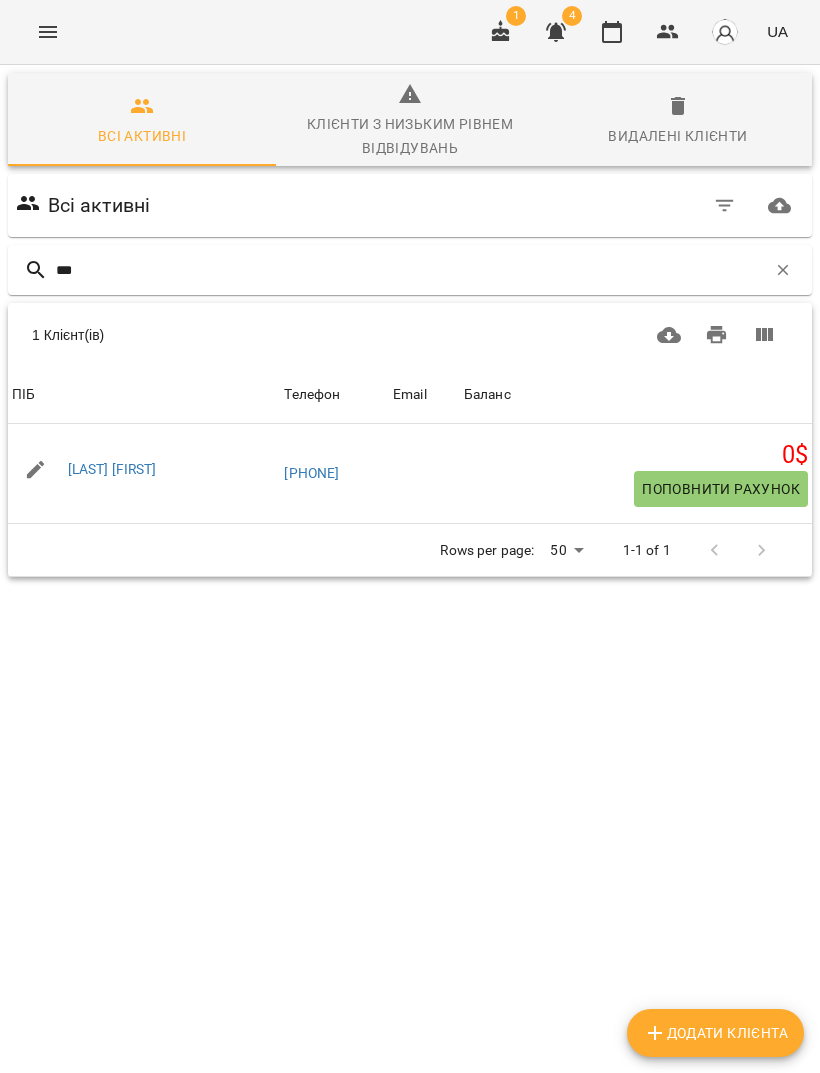 click 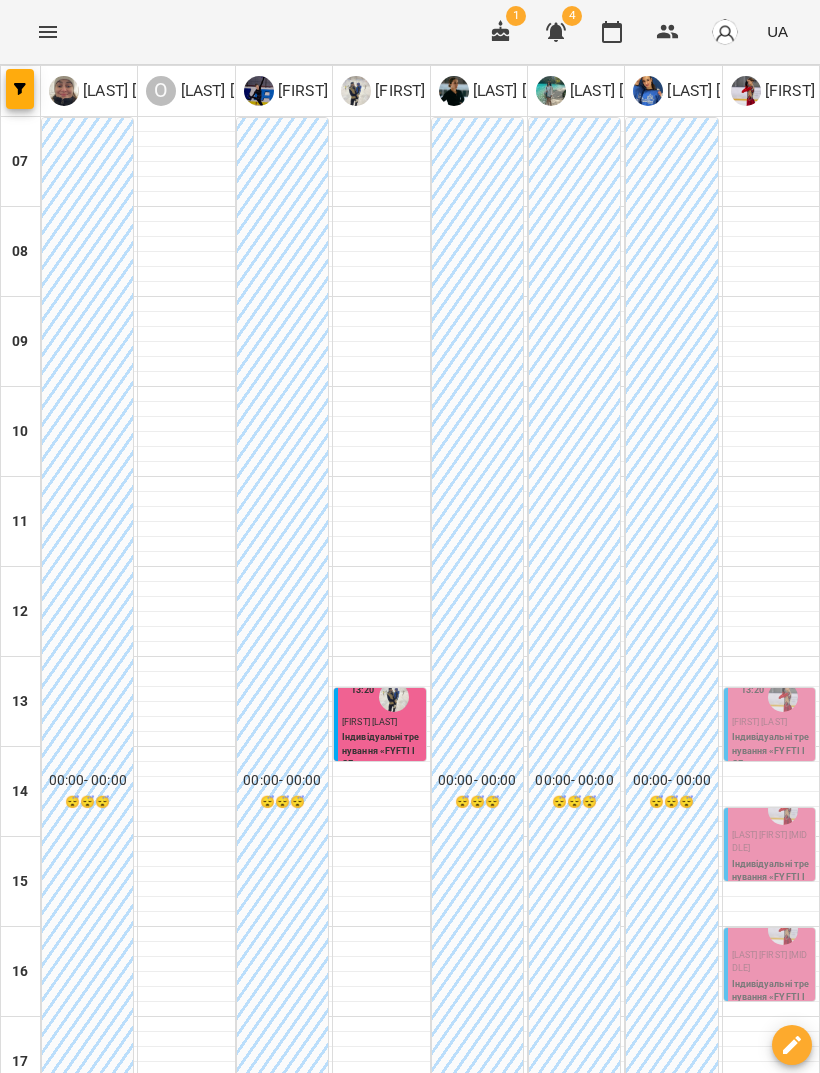 click at bounding box center (381, 574) 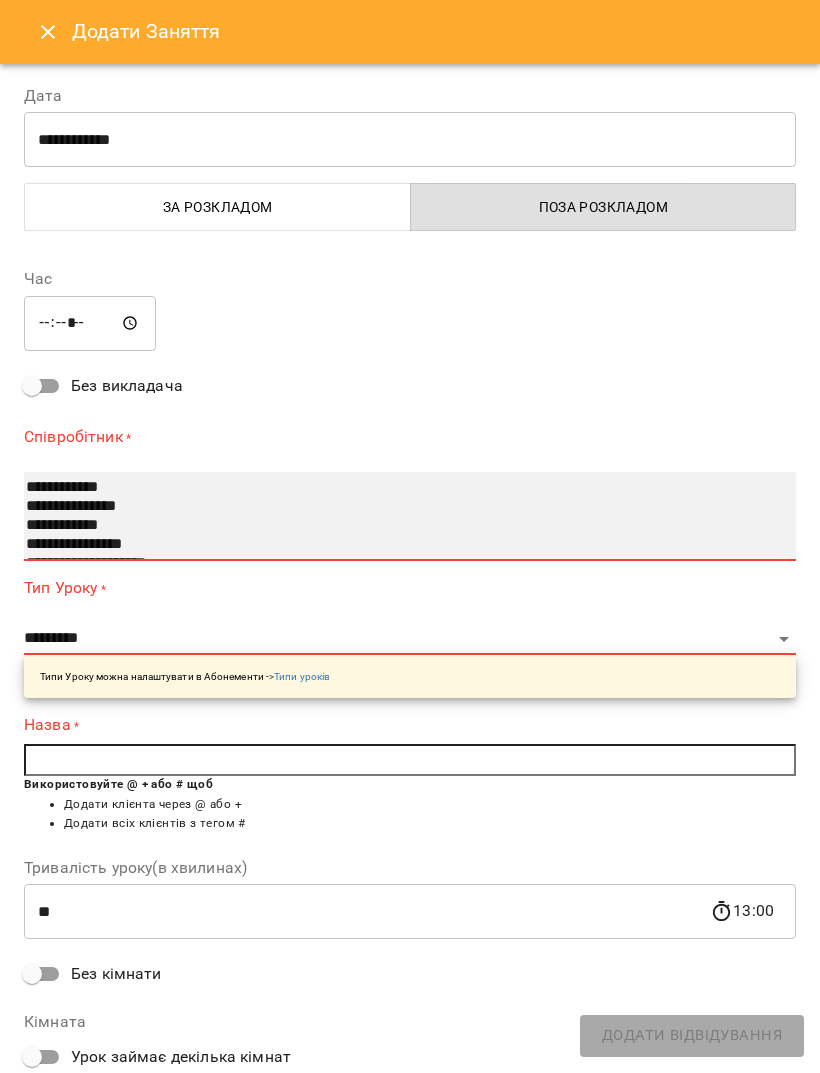 click on "**********" at bounding box center [410, 516] 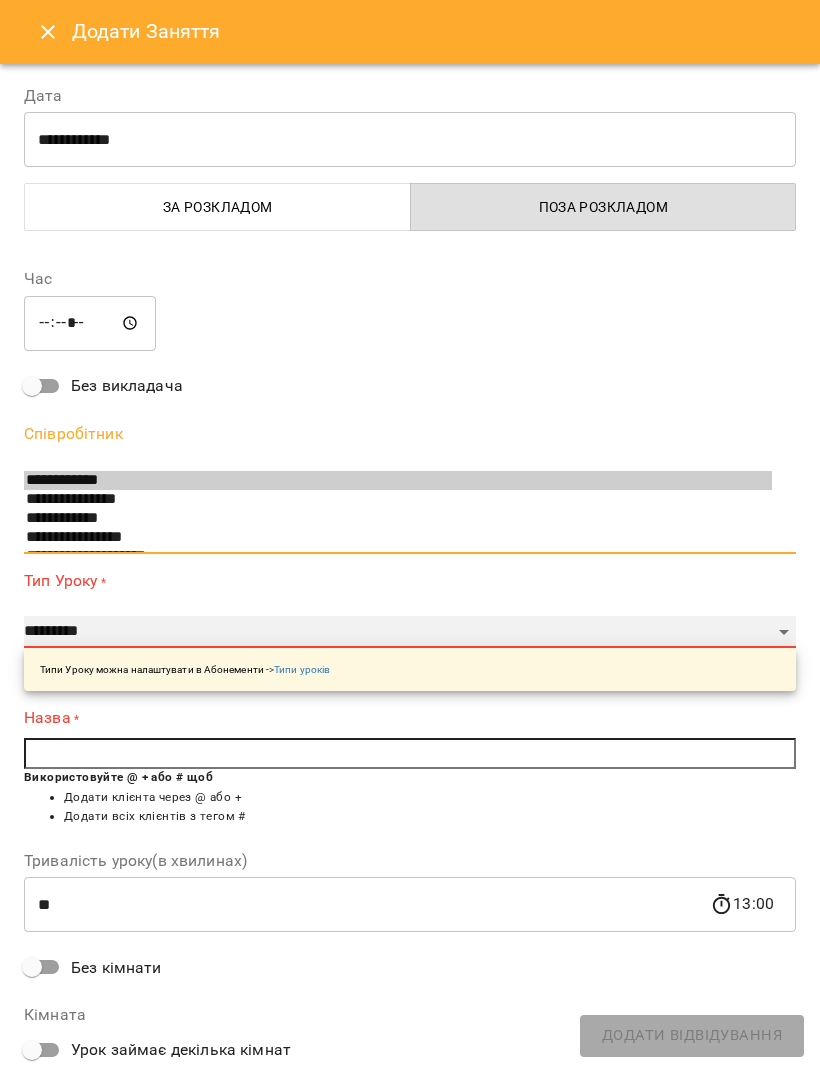 click on "**********" at bounding box center (410, 632) 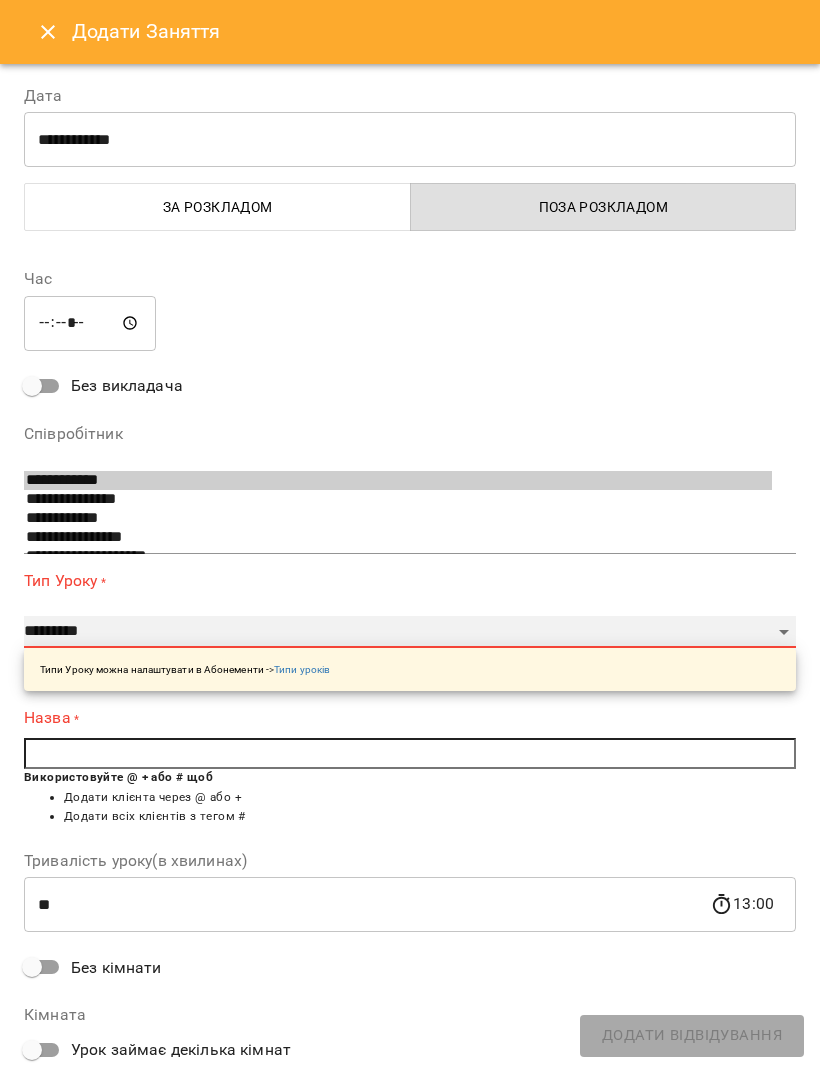 select on "**********" 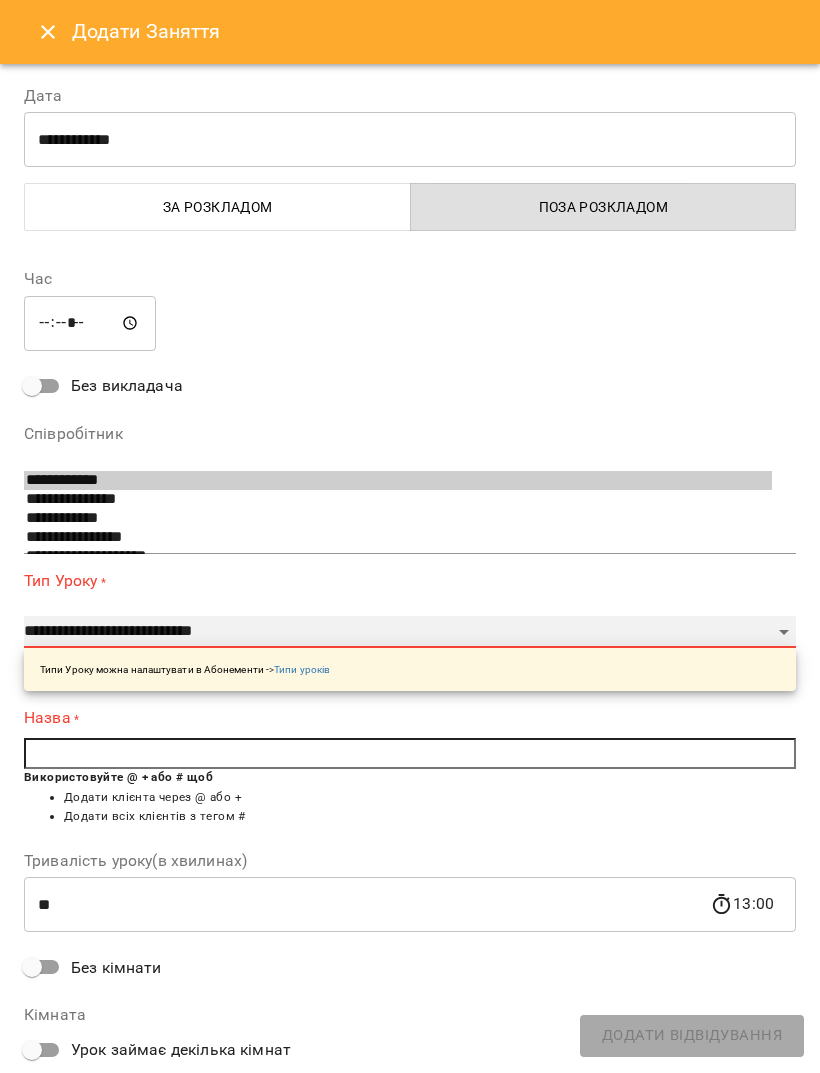 type on "**" 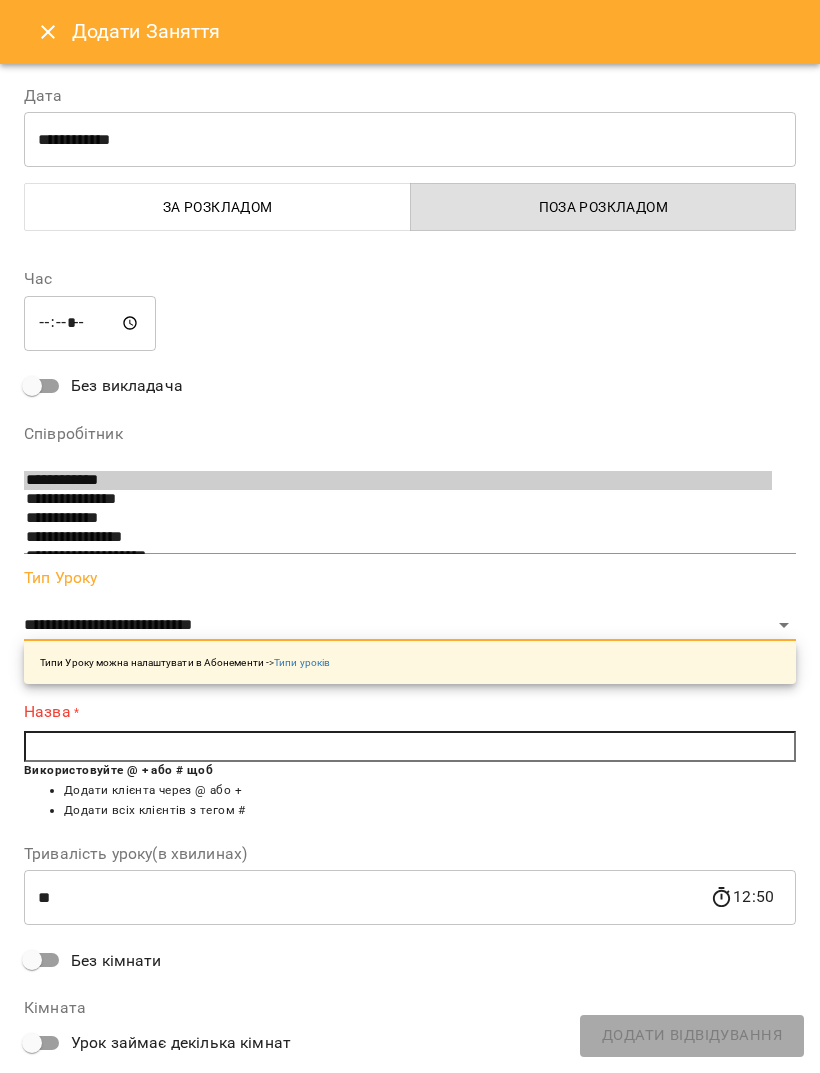 click at bounding box center (410, 747) 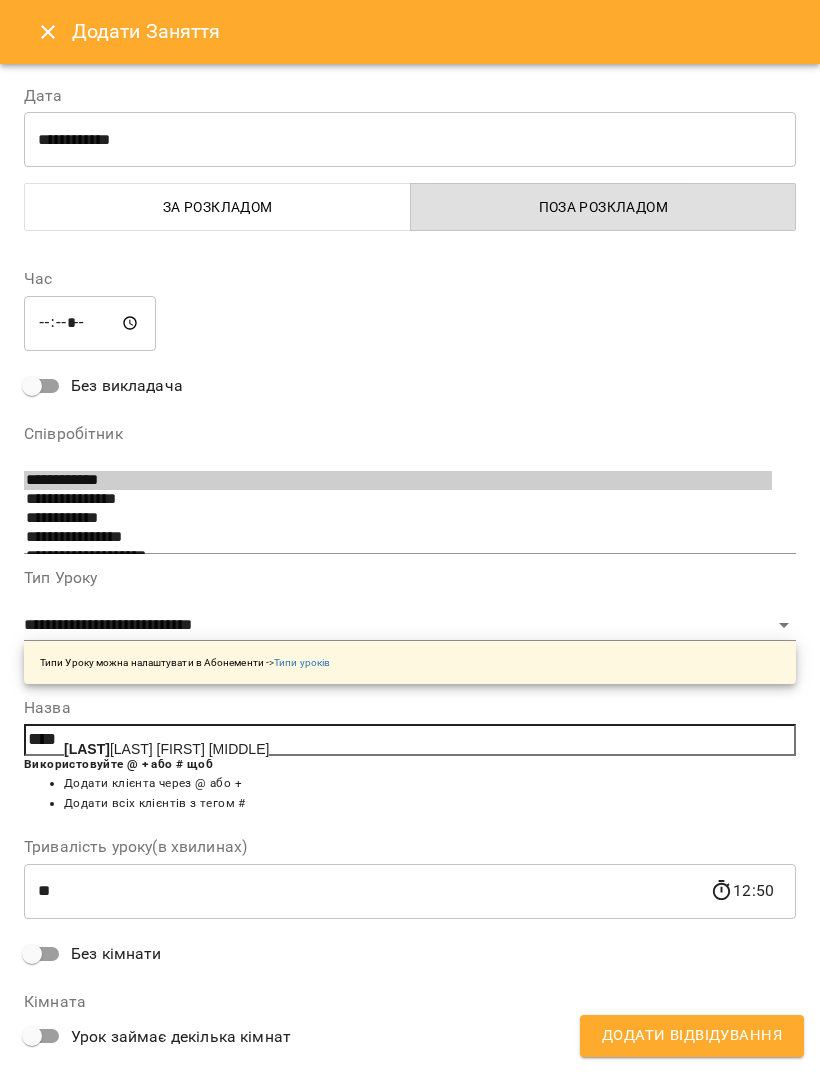 click on "[LAST] [FIRST] [PATRONYMIC]" at bounding box center (166, 749) 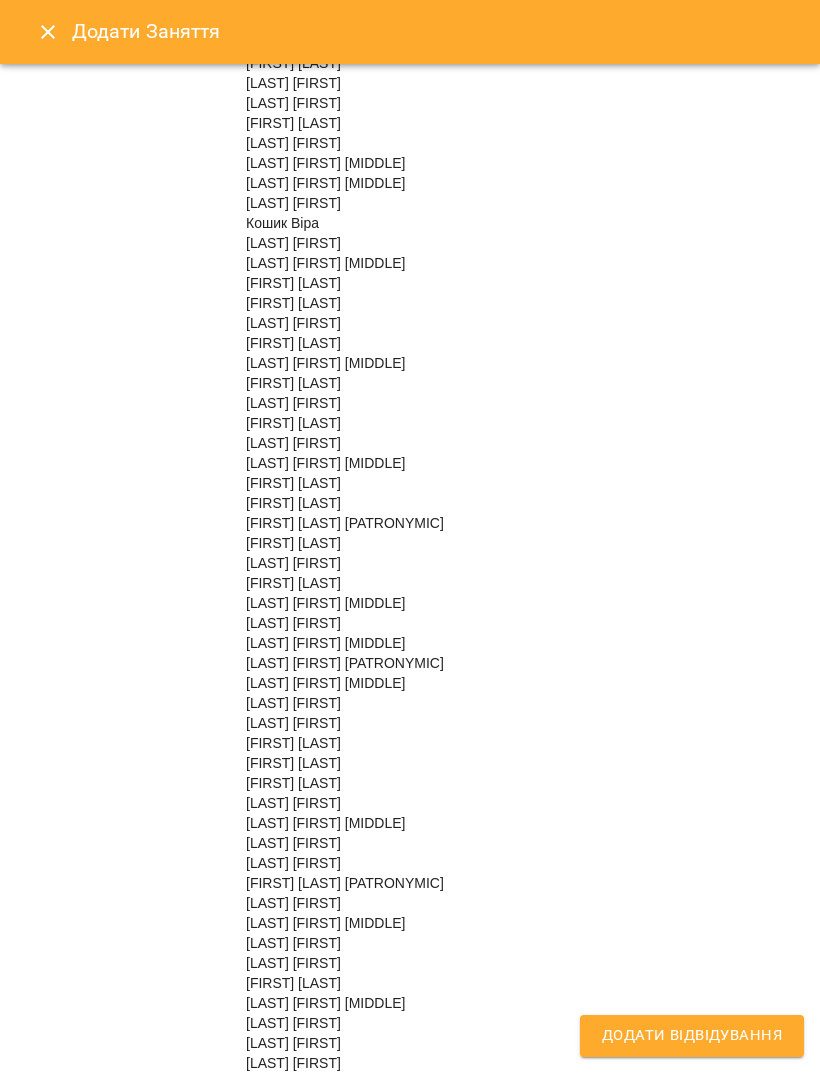 scroll, scrollTop: 1156, scrollLeft: 0, axis: vertical 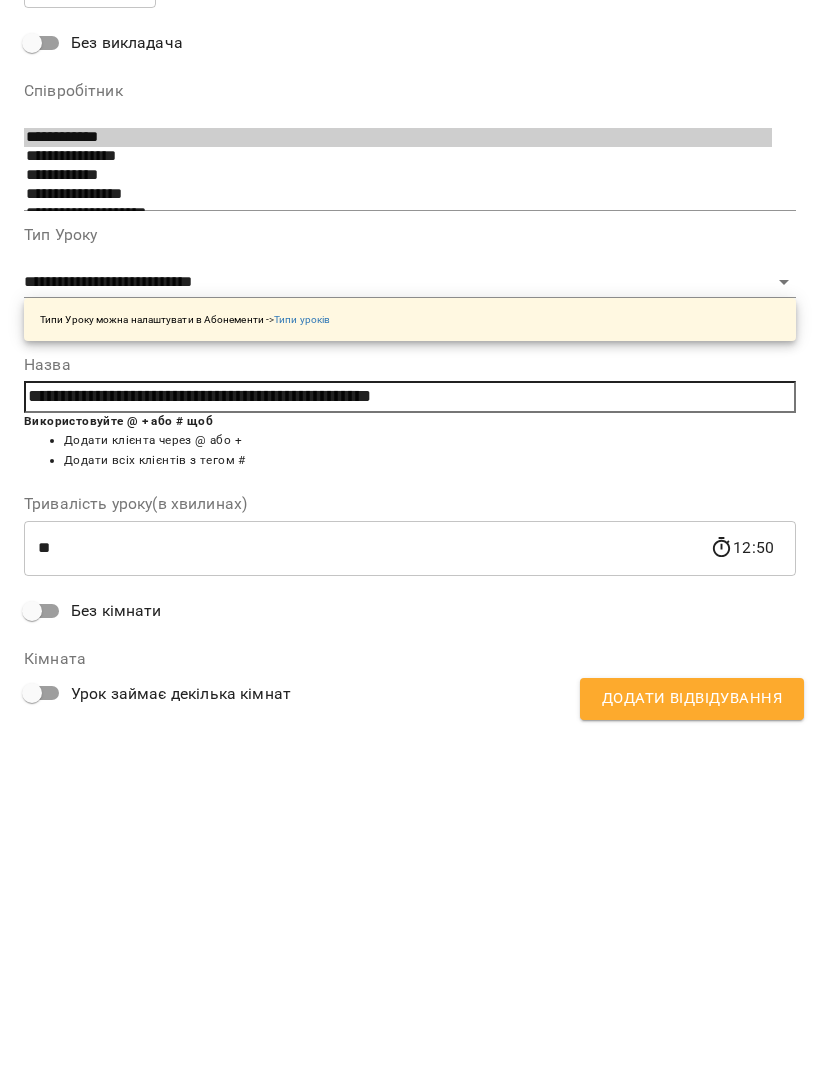 click on "For Business 1 4 UA   [LAST] [FIRST] [MIDDLE]   [LAST] [MIDDLE]   [LAST] [FIRST]   [LAST] [FIRST]   [LAST] [FIRST]   [LAST] [FIRST]   [LAST] [FIRST] 07 08 09 10 11 12 13 14 15 16 17 18 19 20 21 00:00 -   00:00 😴😴😴 00:00 -   00:00 😴😴😴 13:20 [LAST] [FIRST] Індивідуальні тренування «FYFTI ICE» 00:00 -   00:00 😴😴😴 00:00 -   00:00 😴😴😴 00:00 -   00:00 😴😴😴 13:20 [LAST] [FIRST] Індивідуальні тренування «FYFTI ICE» 14:40 [LAST] [FIRST] [MIDDLE] Індивідуальні тренування «FYFTI ICE» 16:00 [LAST] [FIRST] [MIDDLE] Індивідуальні тренування «FYFTI ICE» пн 04 вт 05 ср 06 чт 07 пт 08 сб 09 нд 10" at bounding box center [410, 789] 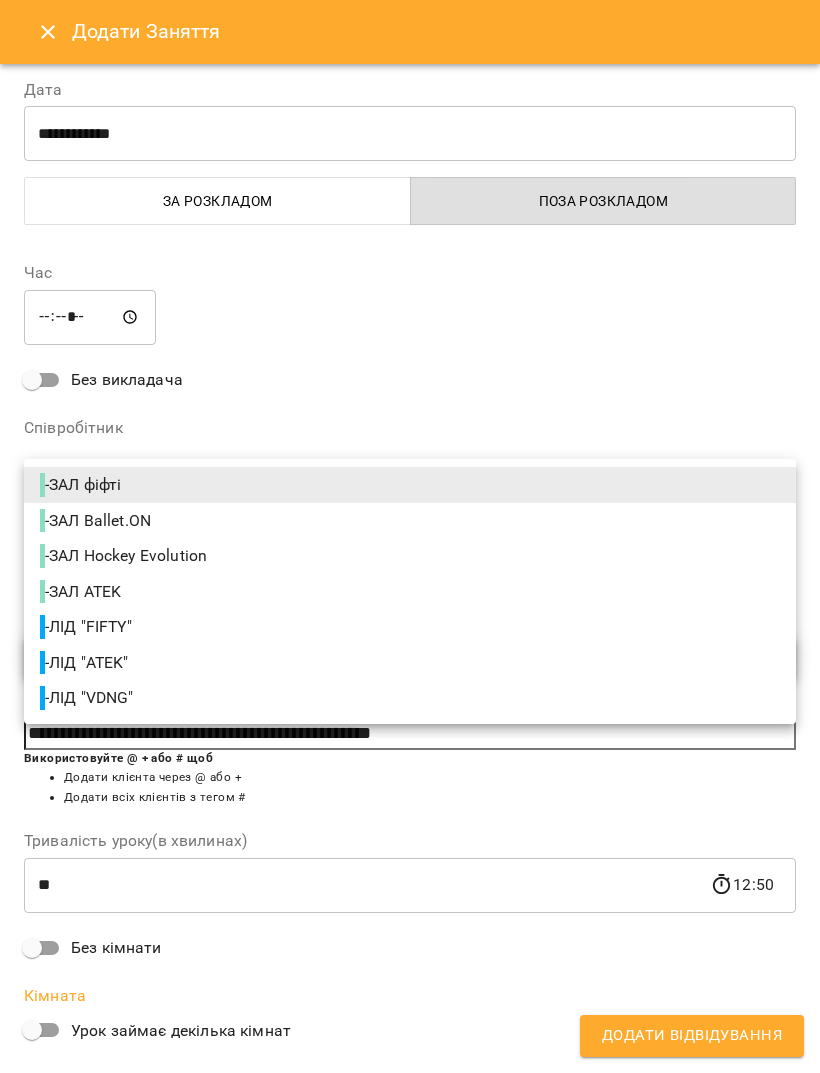 click on "-  ЛІД "FIFTY"" at bounding box center (88, 627) 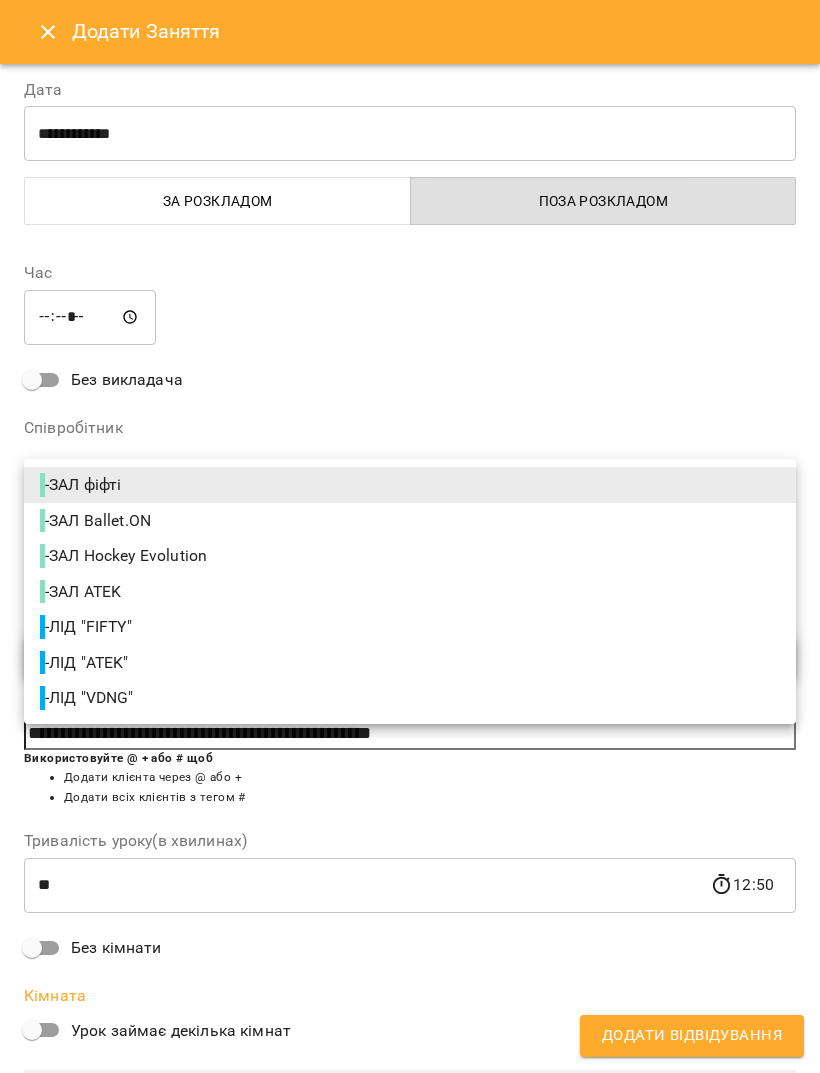 type on "**********" 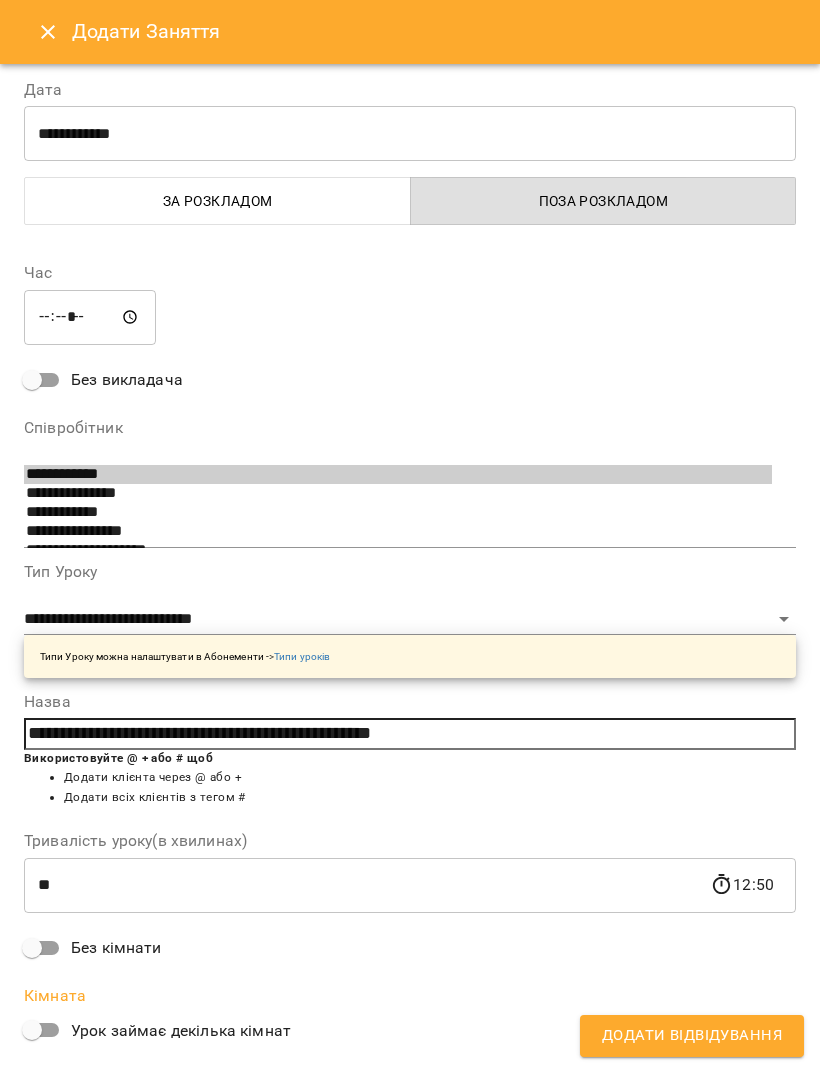 click on "Додати Відвідування" at bounding box center (692, 1036) 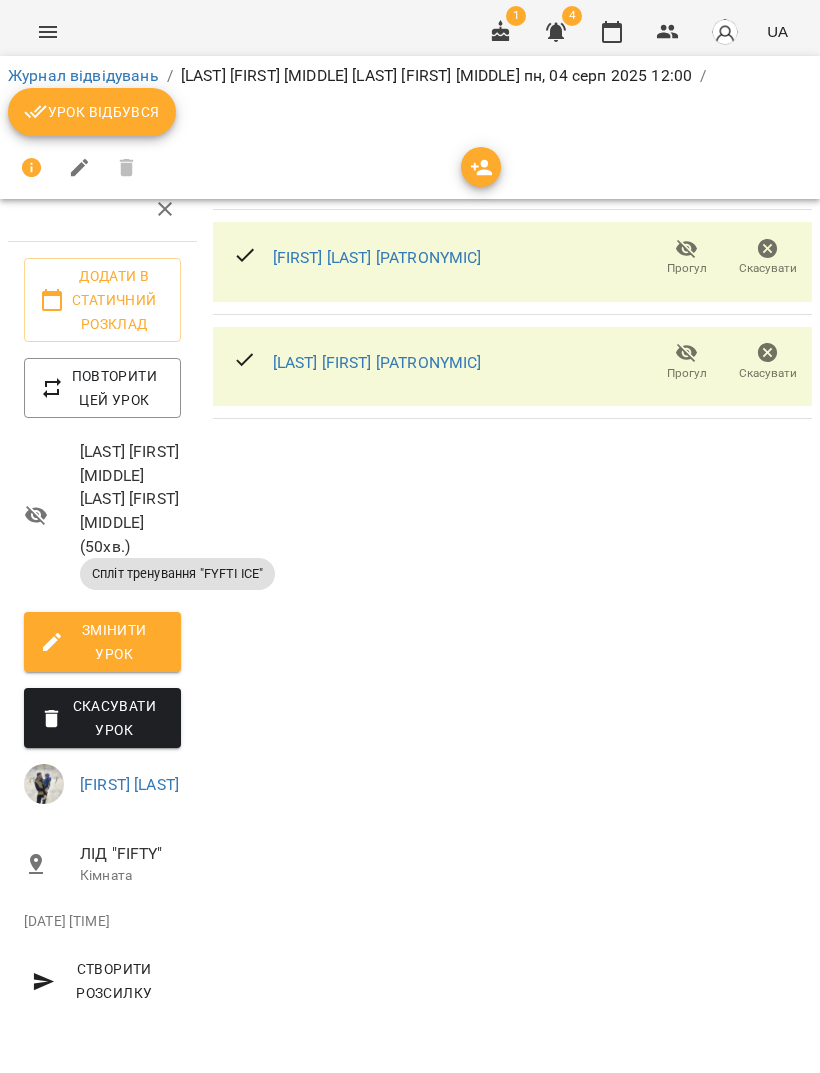 click on "Урок відбувся" at bounding box center [92, 112] 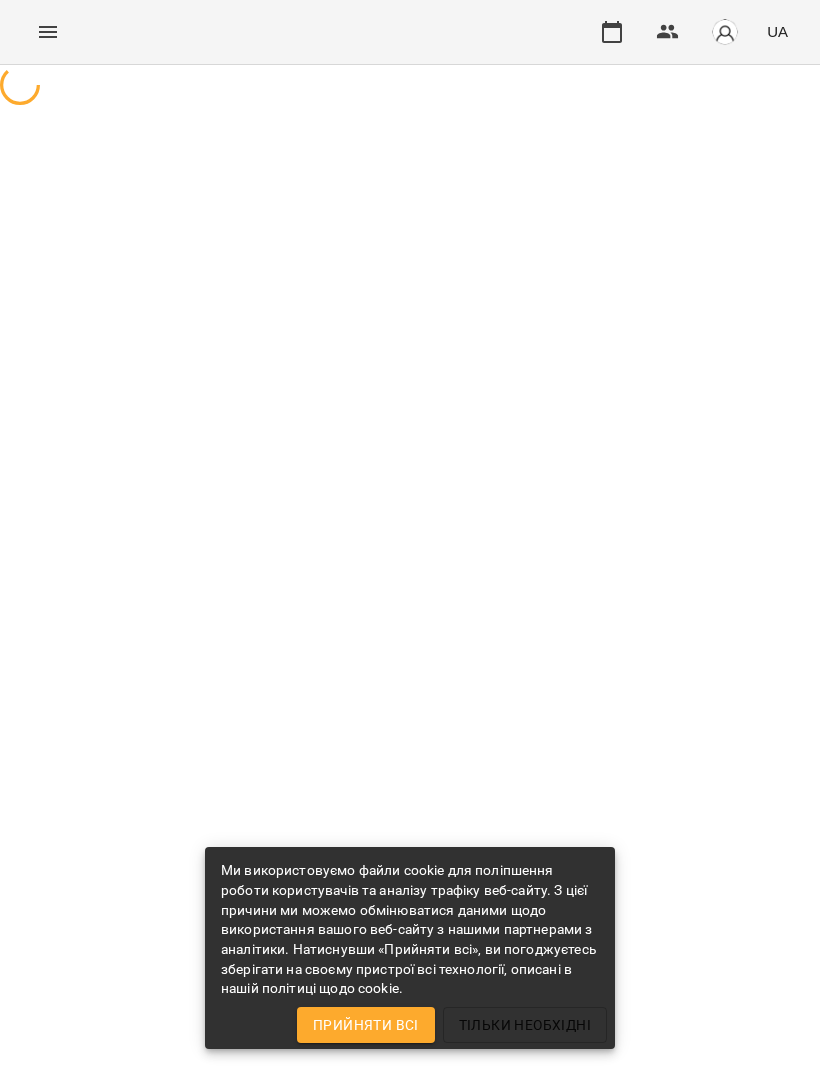 scroll, scrollTop: 0, scrollLeft: 0, axis: both 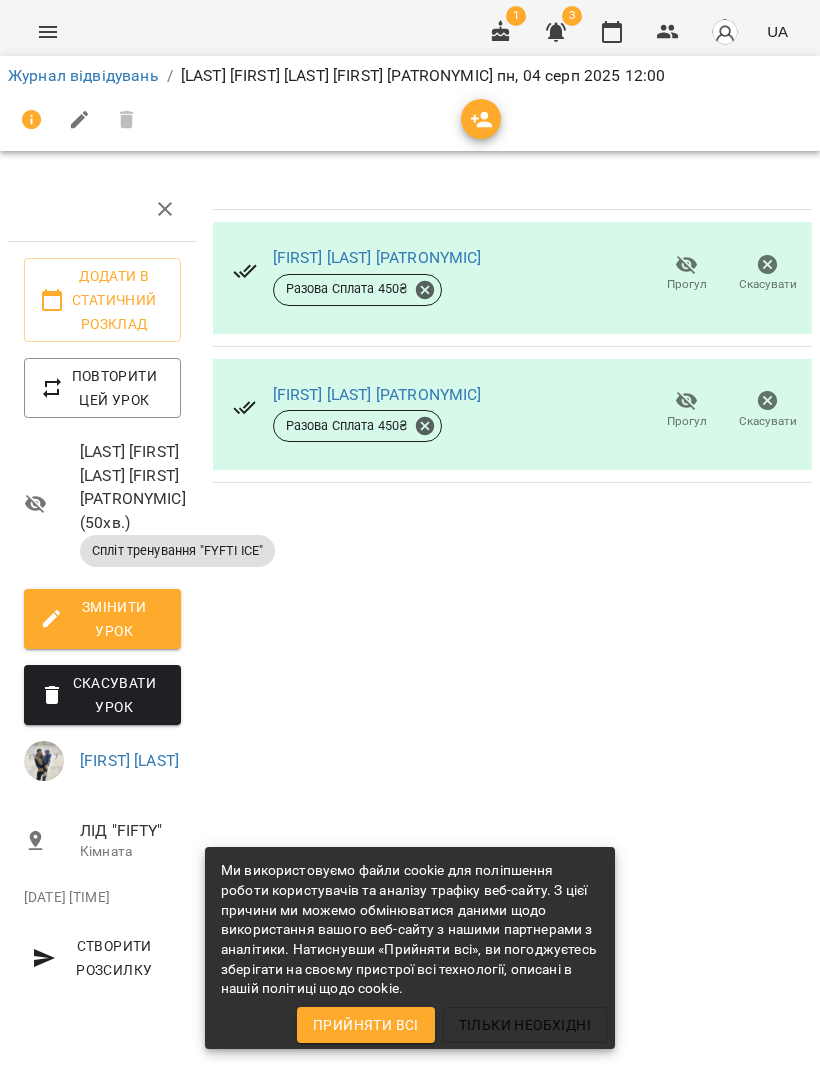 click on "Прийняти всі" at bounding box center (366, 1025) 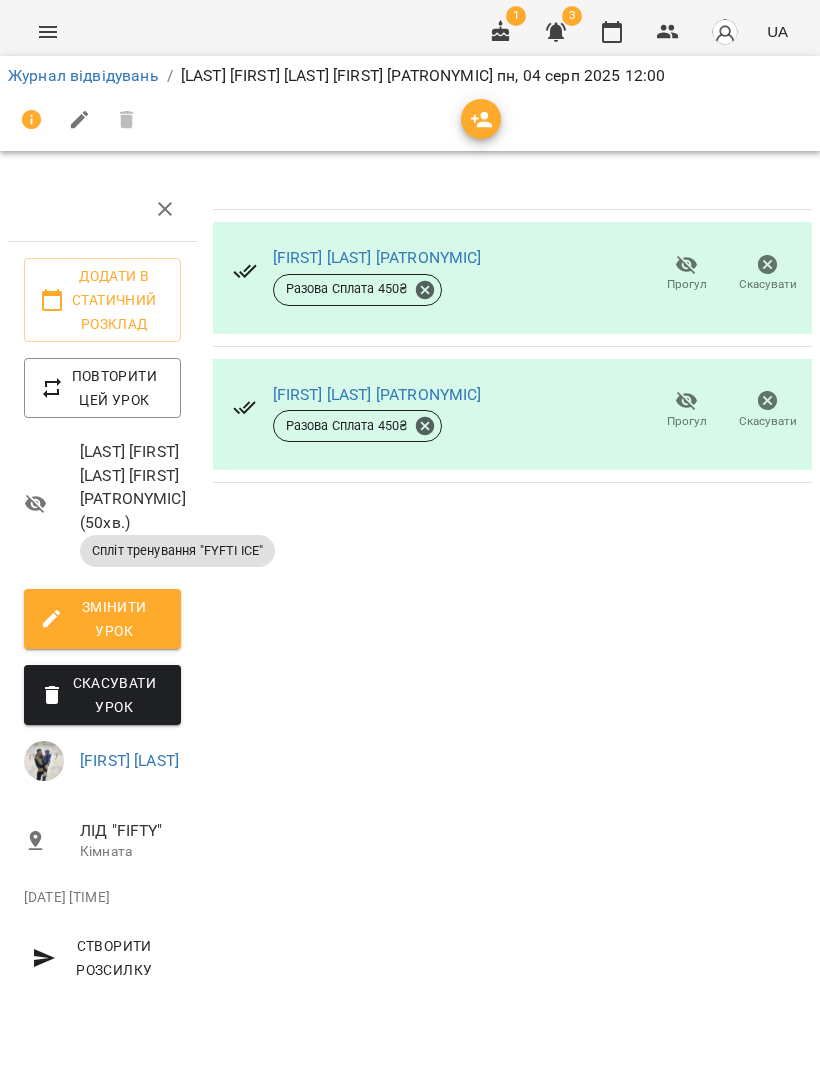 click 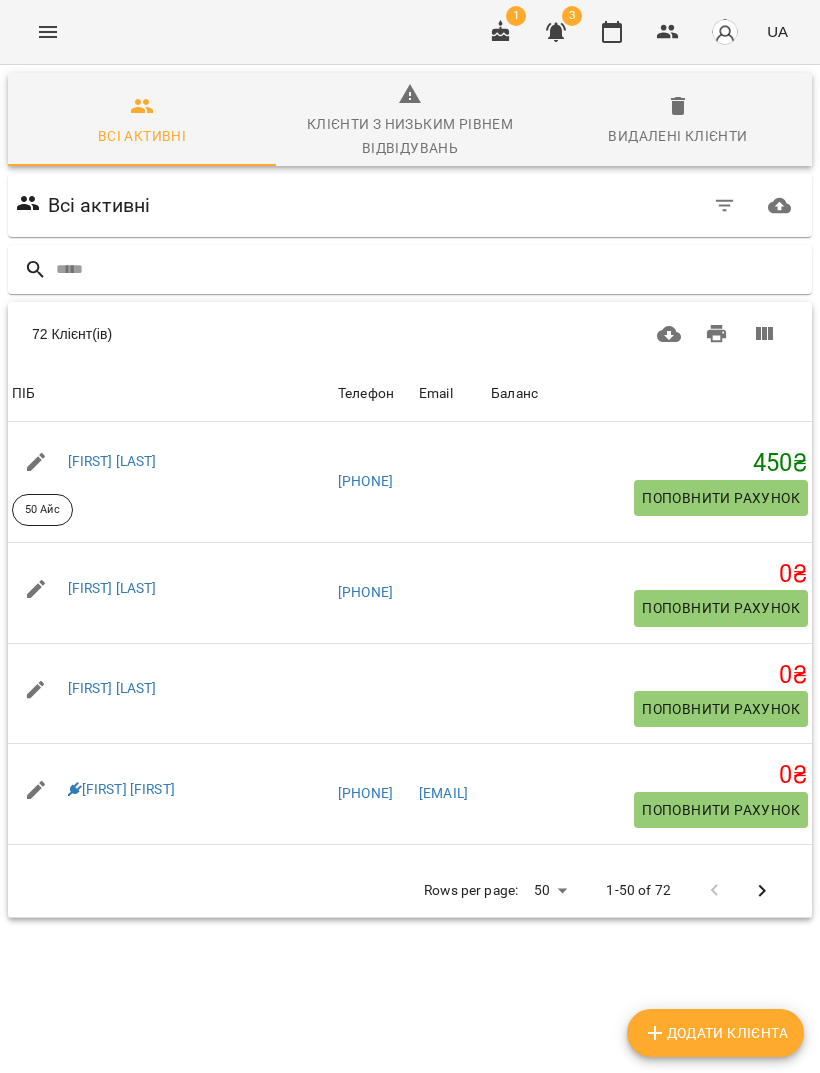 click at bounding box center (430, 269) 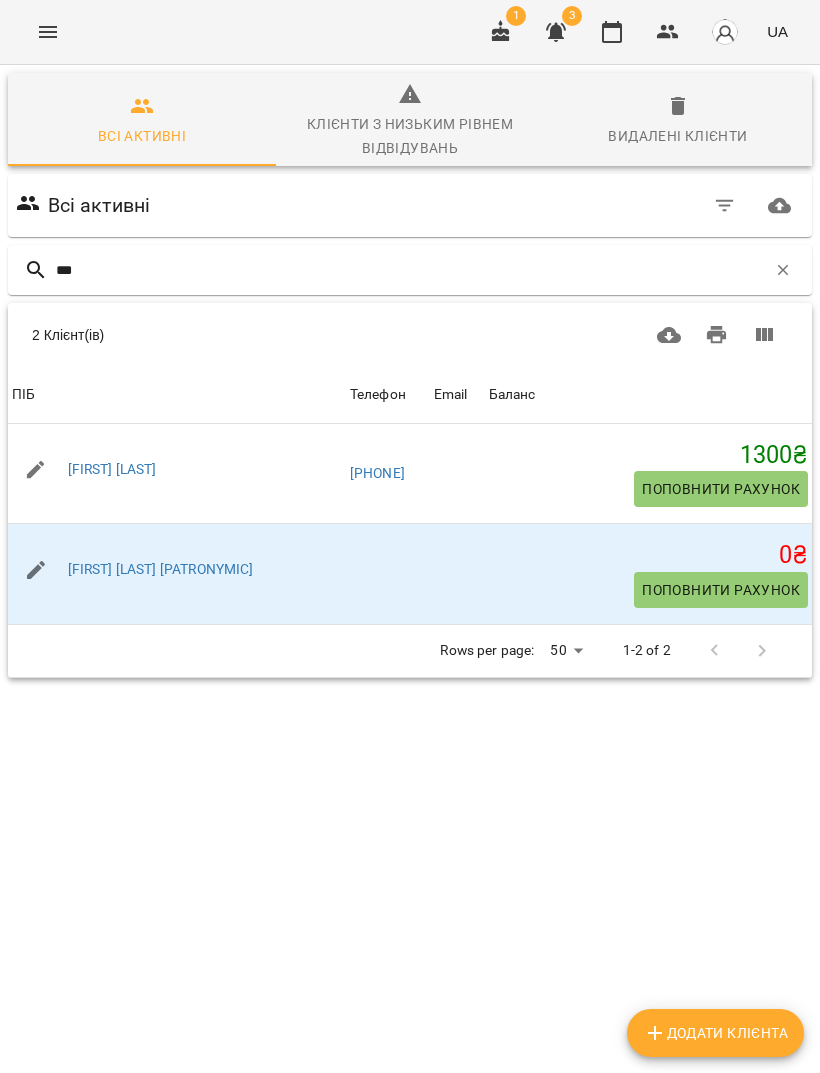 type on "***" 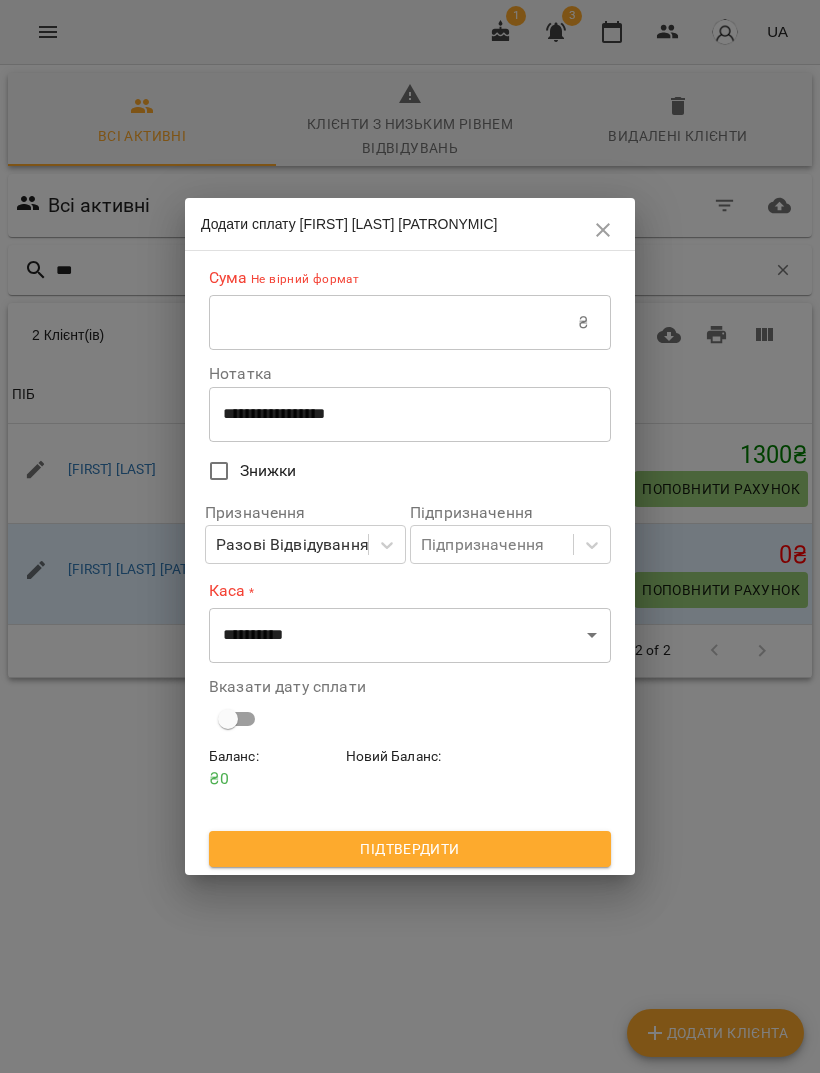 click at bounding box center [393, 323] 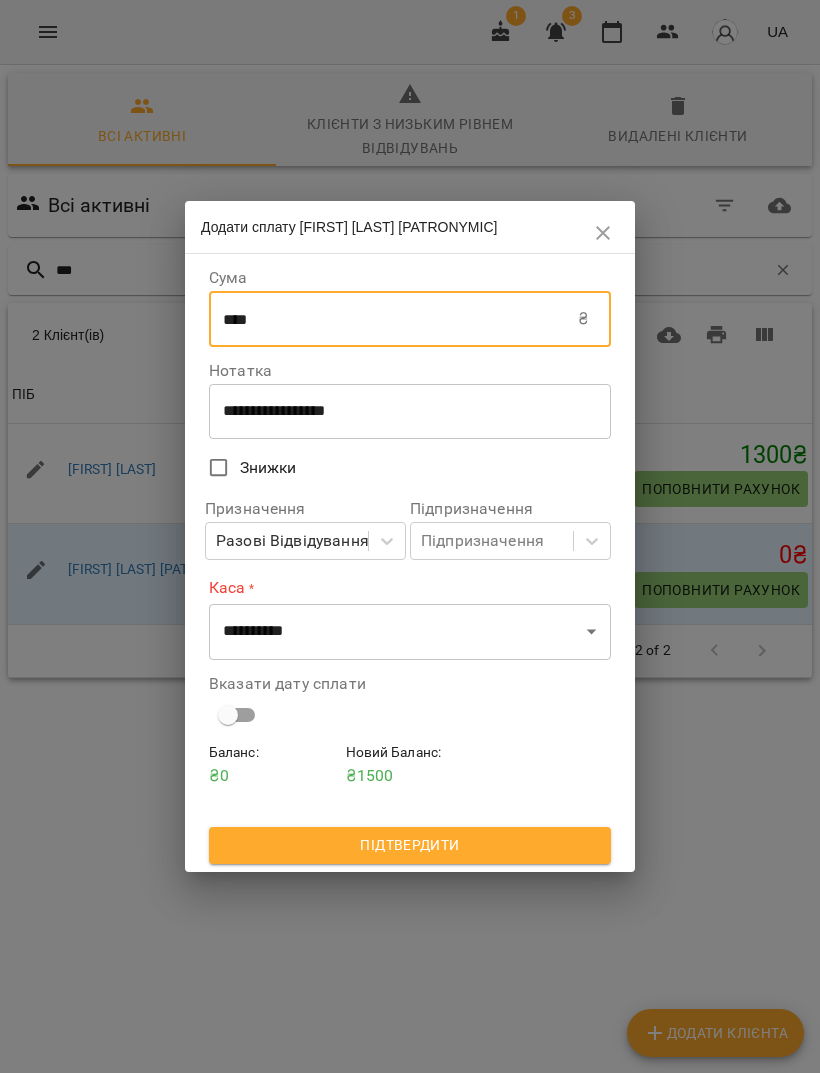 type on "****" 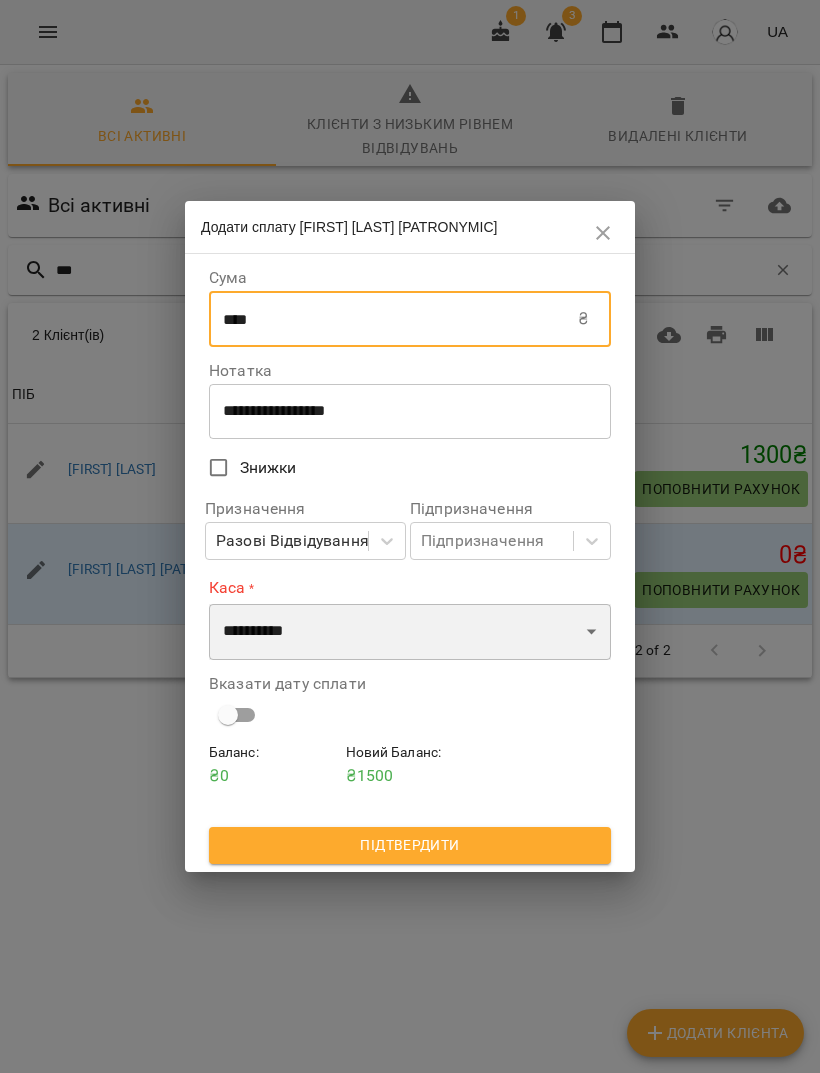 click on "**********" at bounding box center [410, 632] 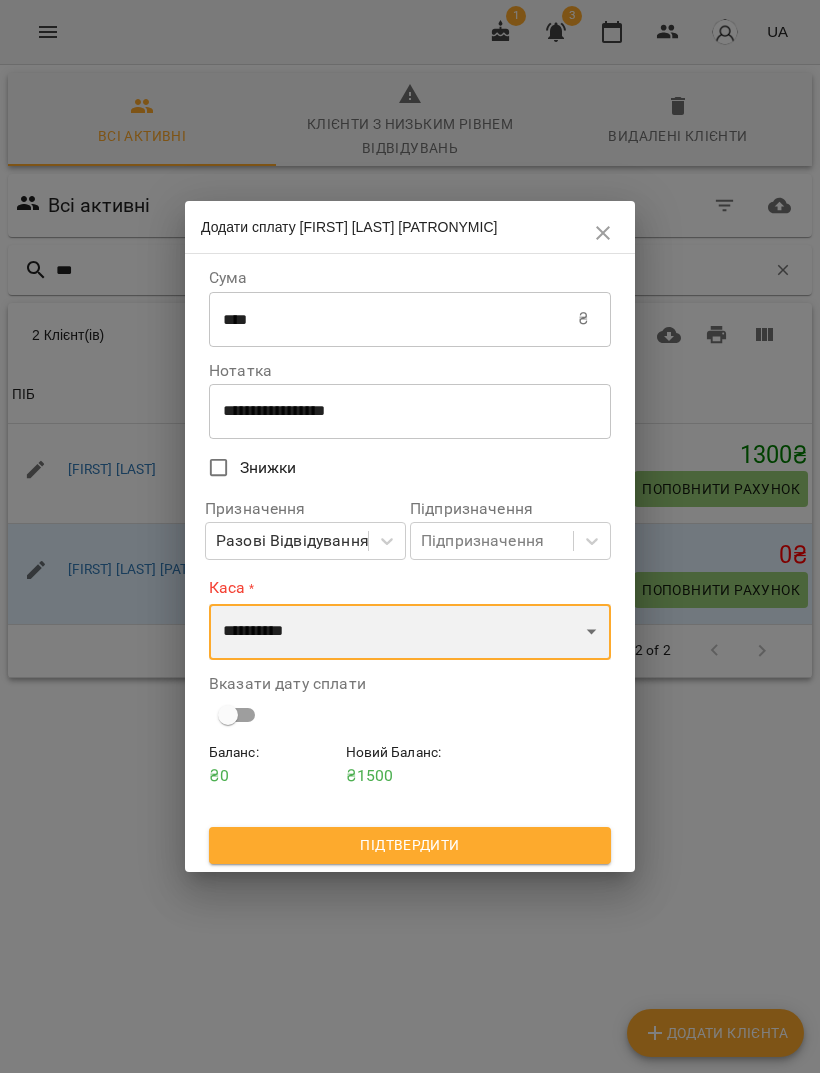 select on "****" 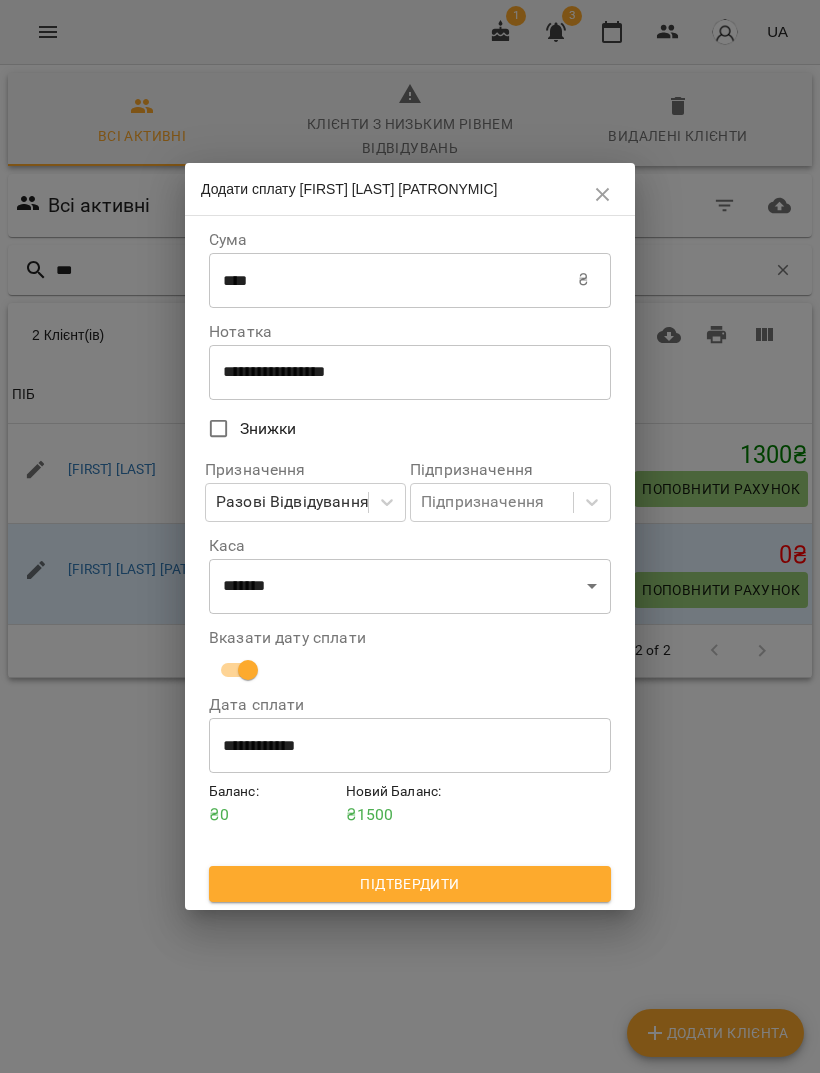 click on "****" at bounding box center (393, 280) 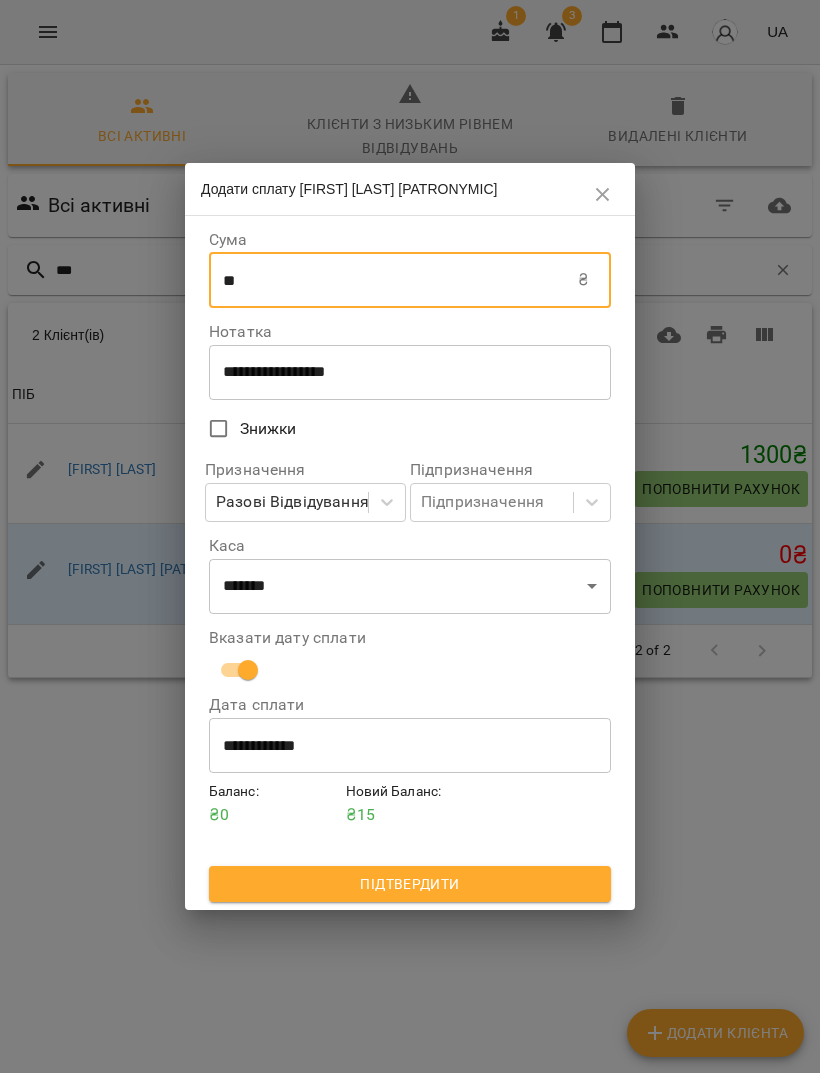 type on "*" 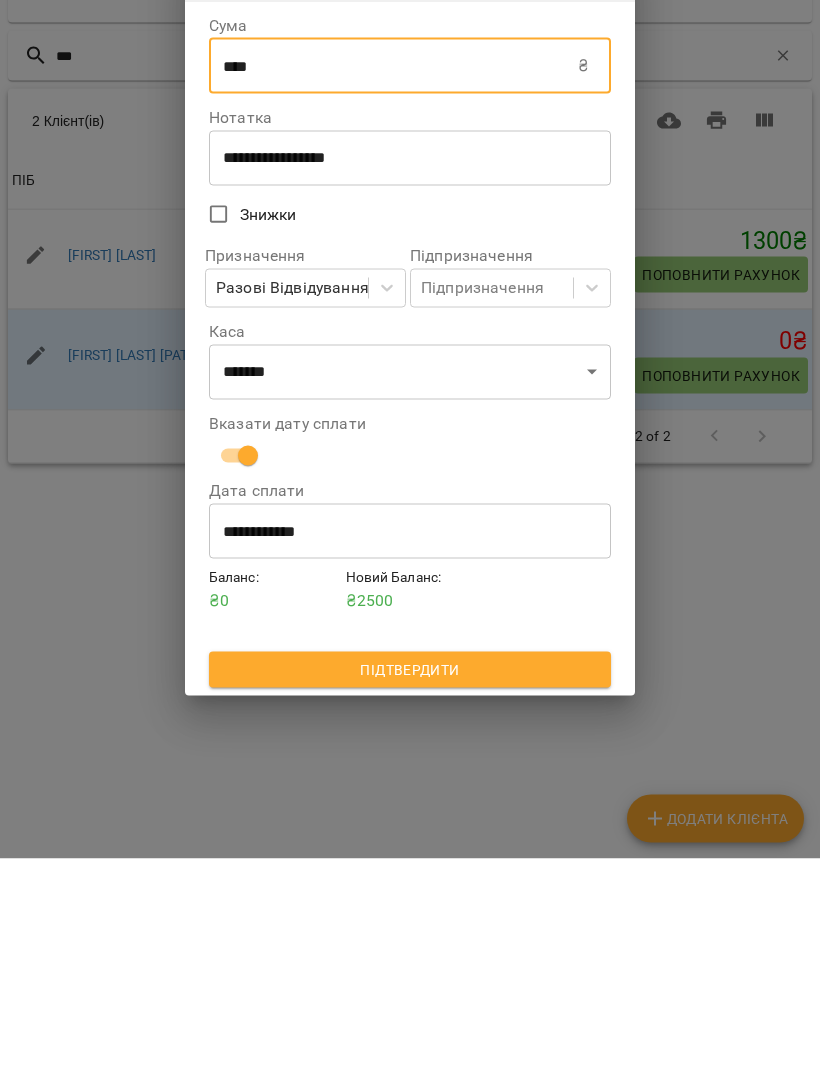 type on "****" 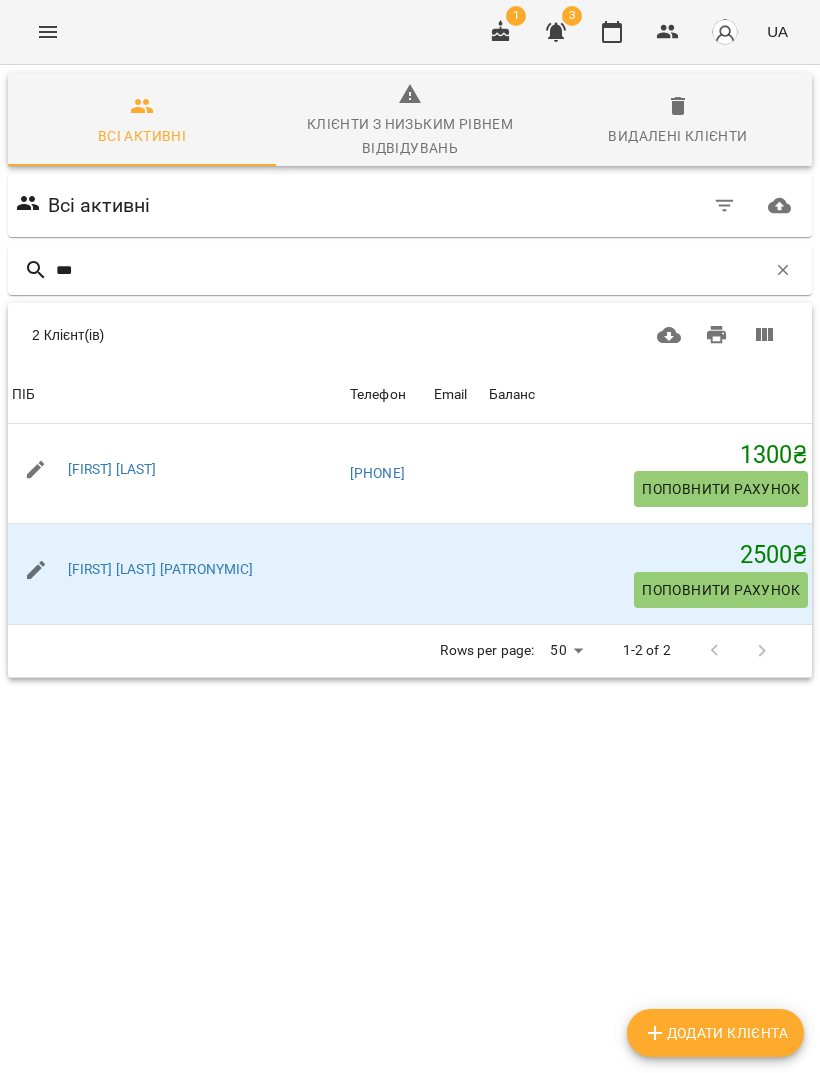 click on "Поповнити рахунок" at bounding box center [721, 489] 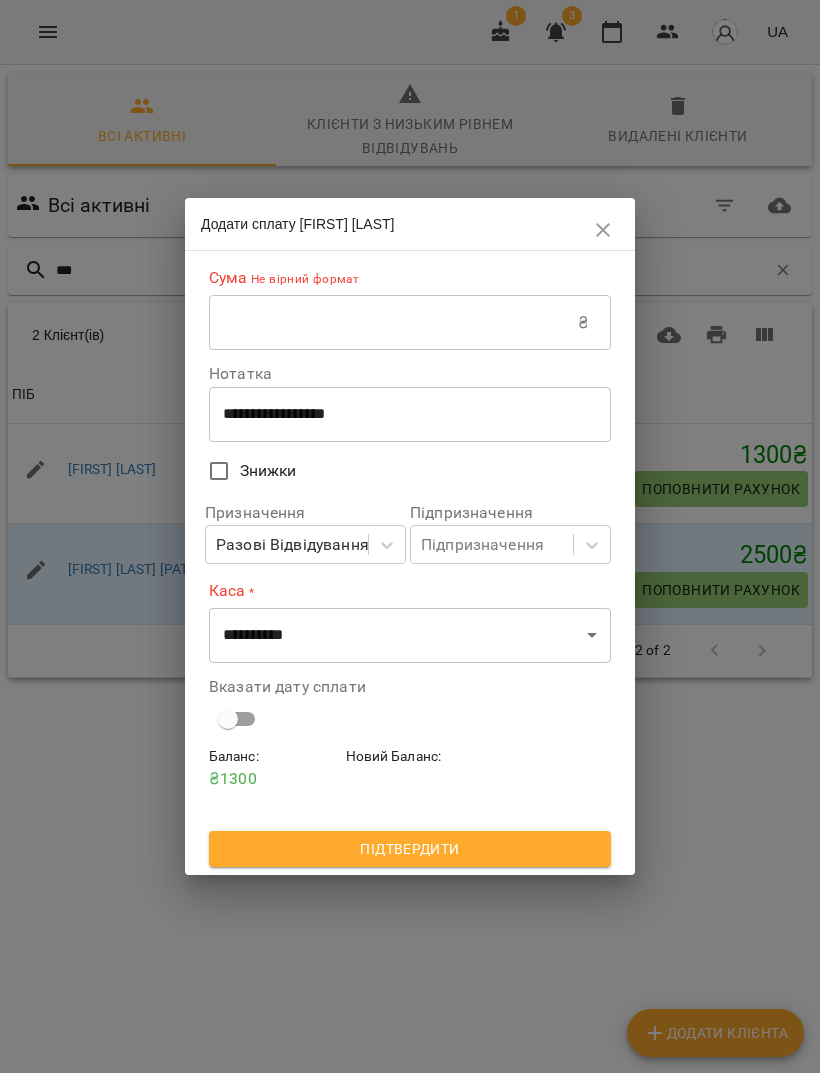 click at bounding box center (393, 323) 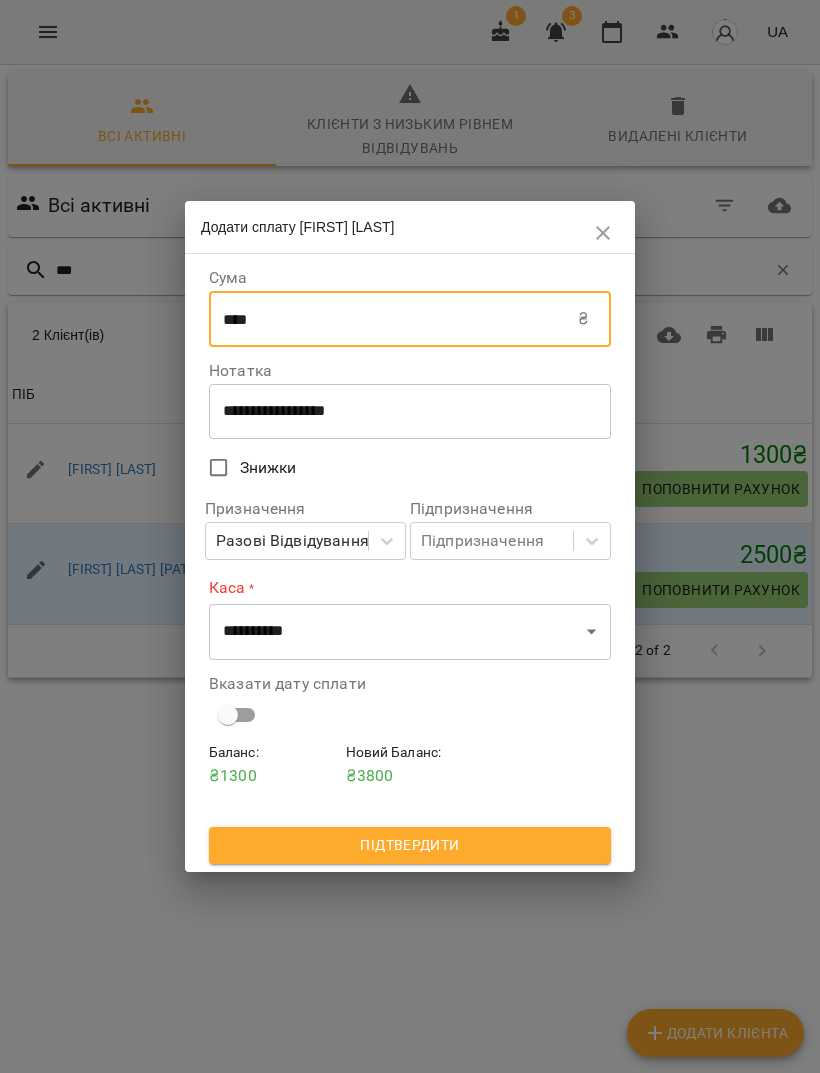 type on "****" 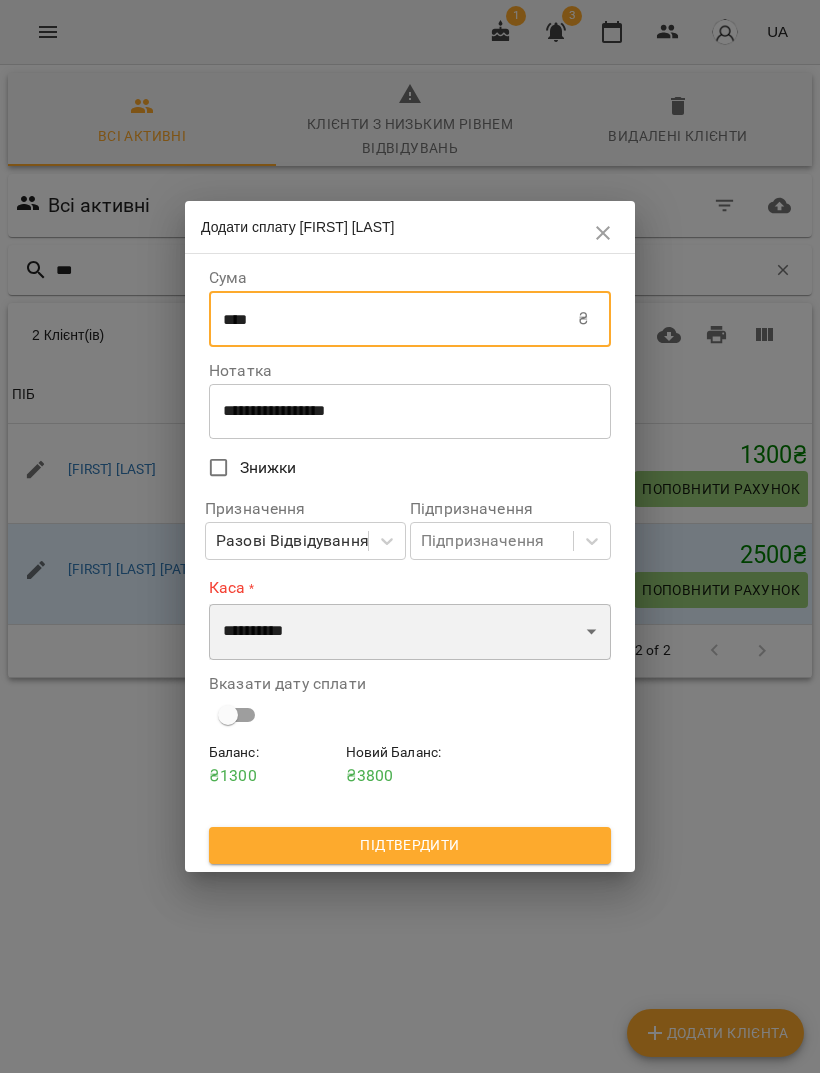 click on "**********" at bounding box center [410, 632] 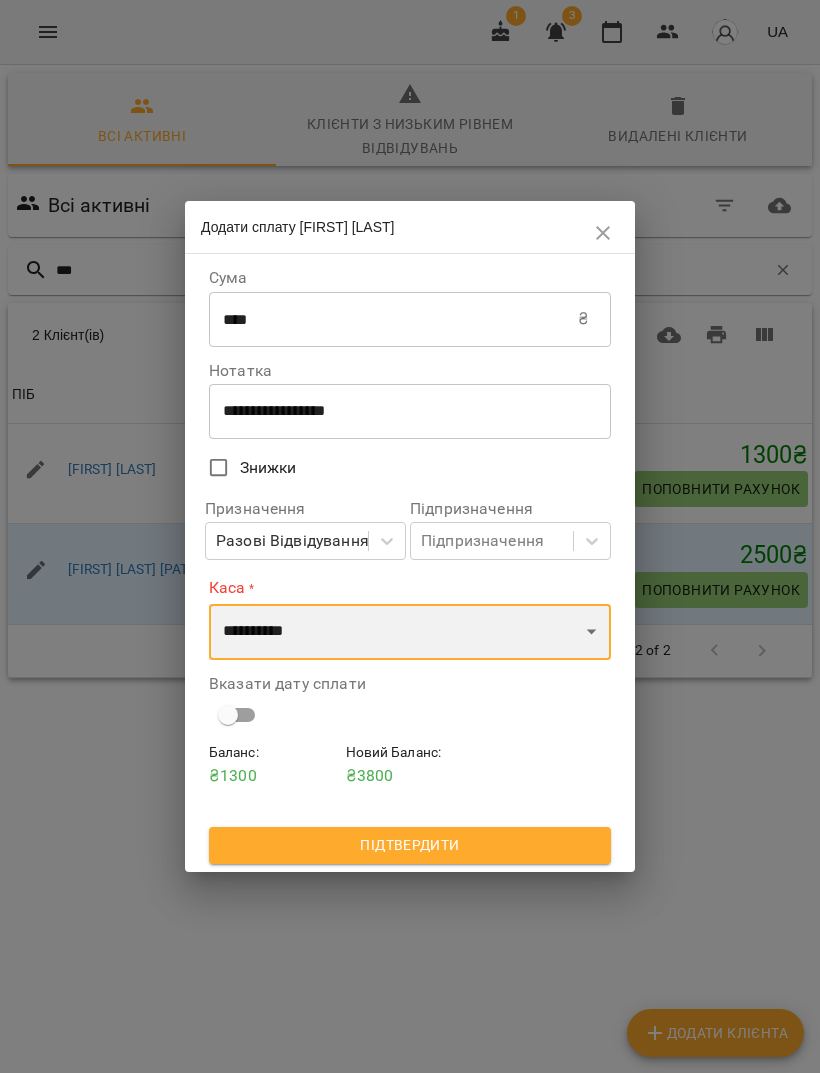 select on "****" 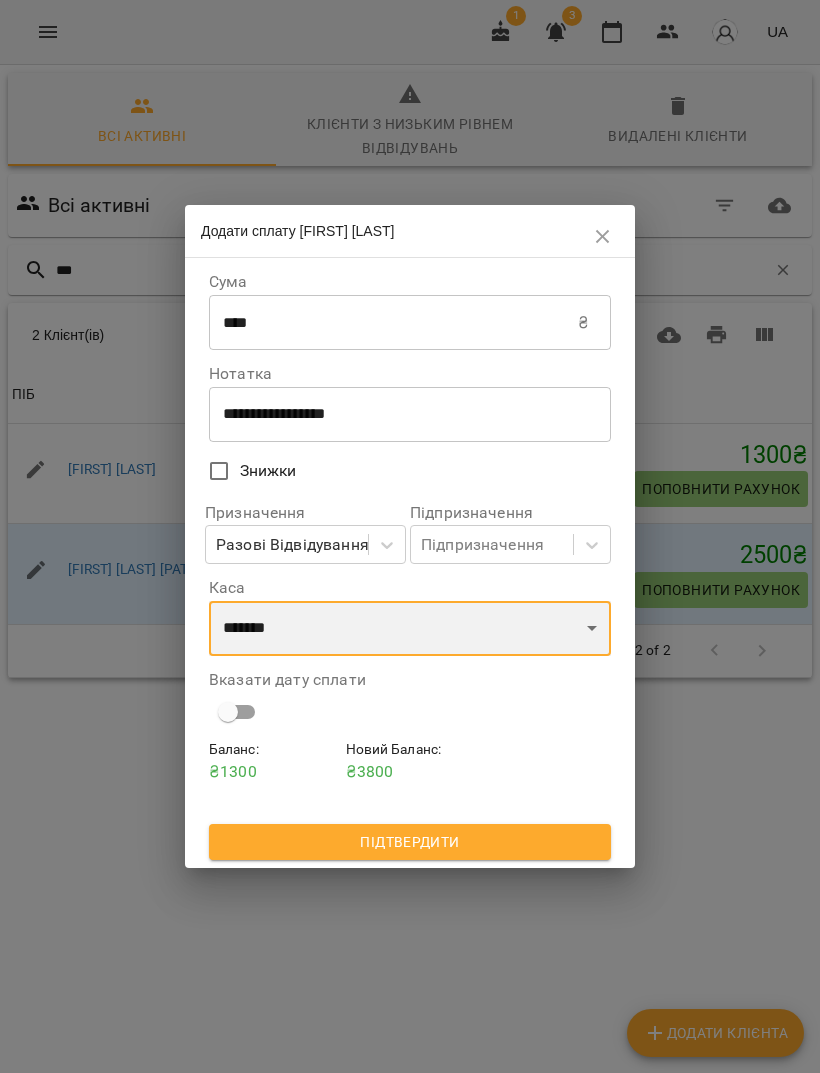 click on "**********" at bounding box center [410, 629] 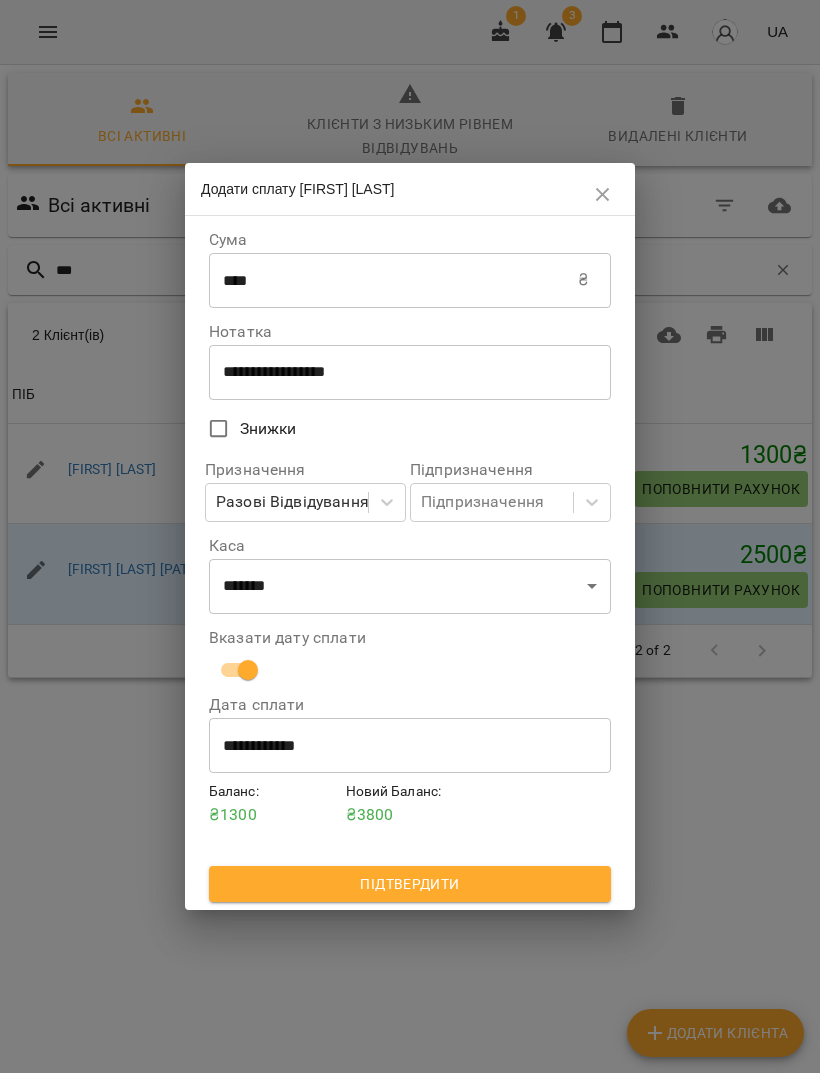 click on "Підтвердити" at bounding box center (410, 884) 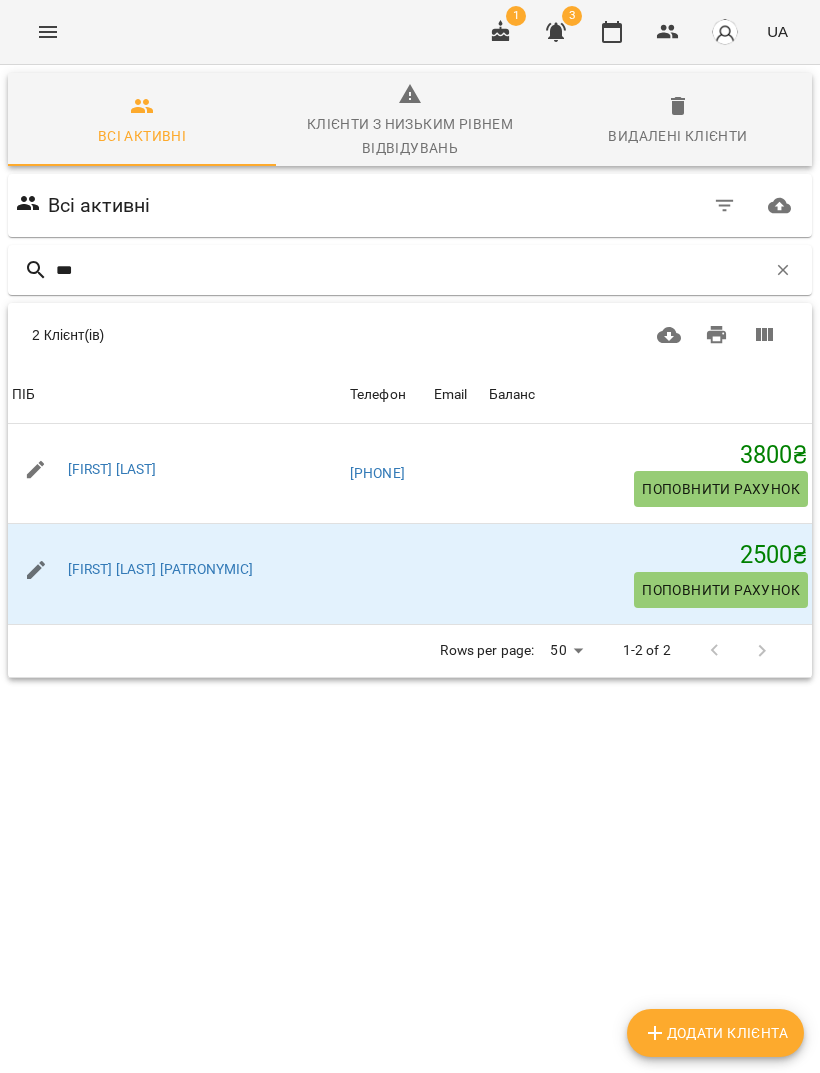 click 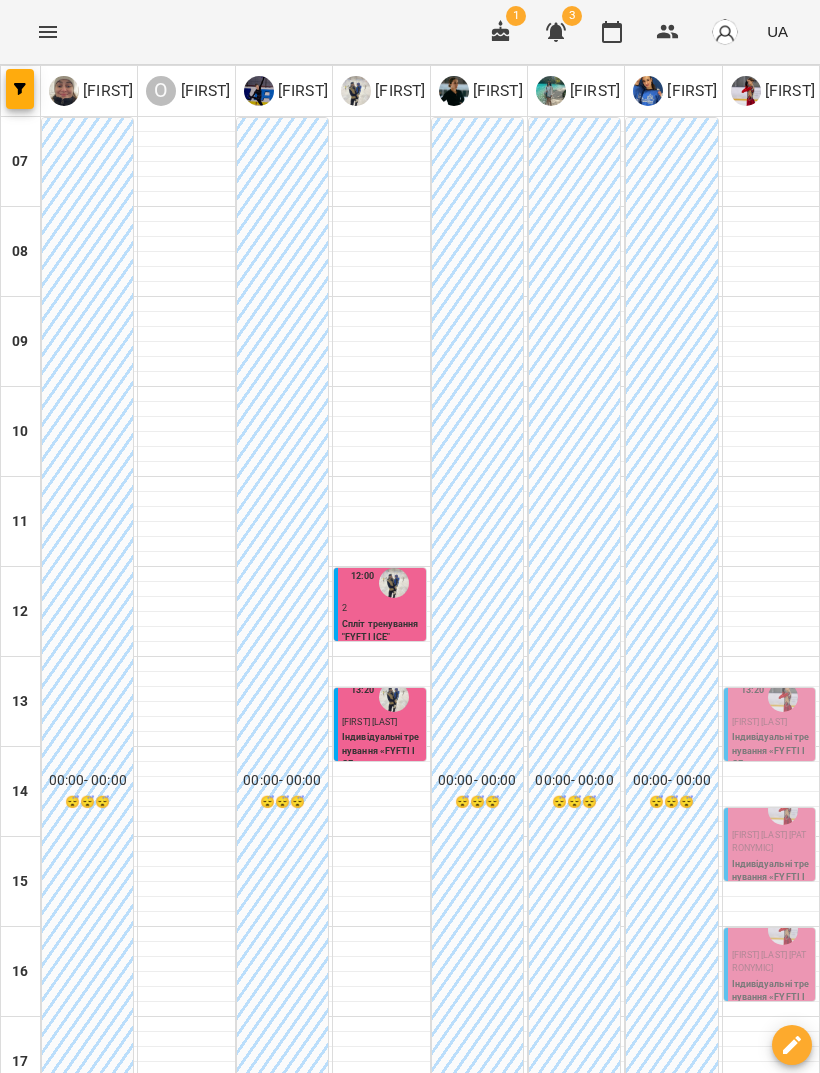 scroll, scrollTop: 101, scrollLeft: 0, axis: vertical 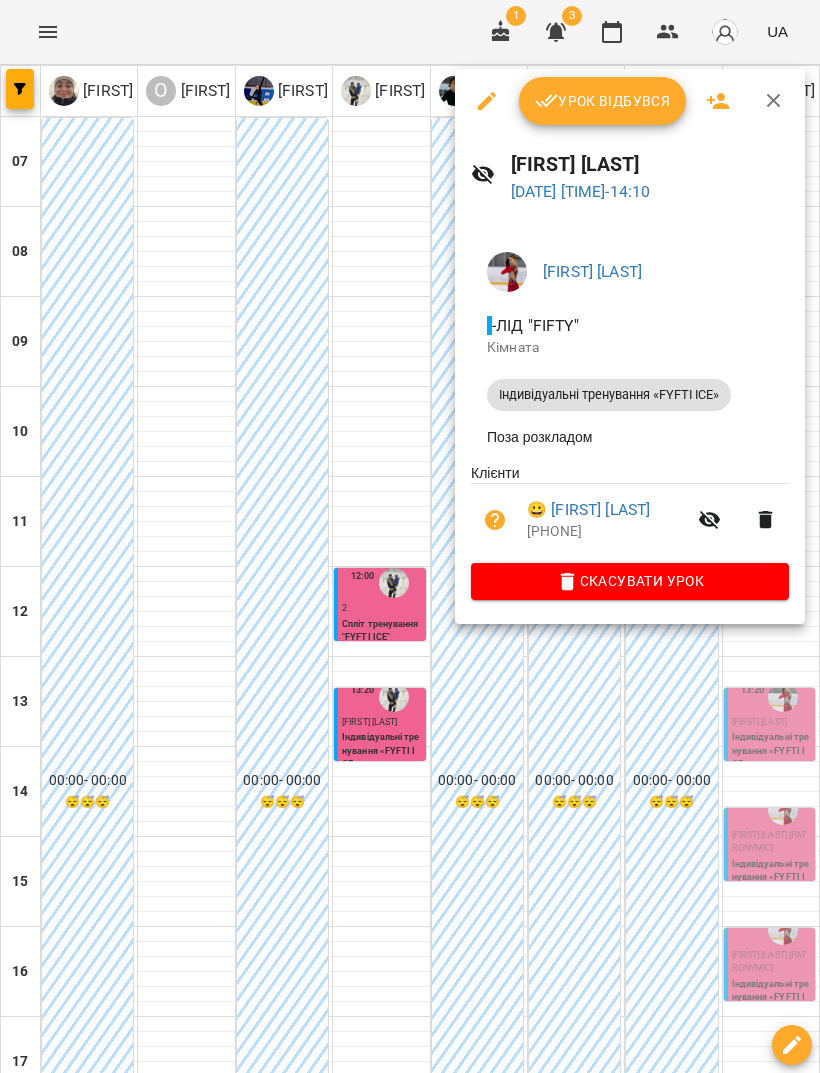 click on "Урок відбувся" at bounding box center [603, 101] 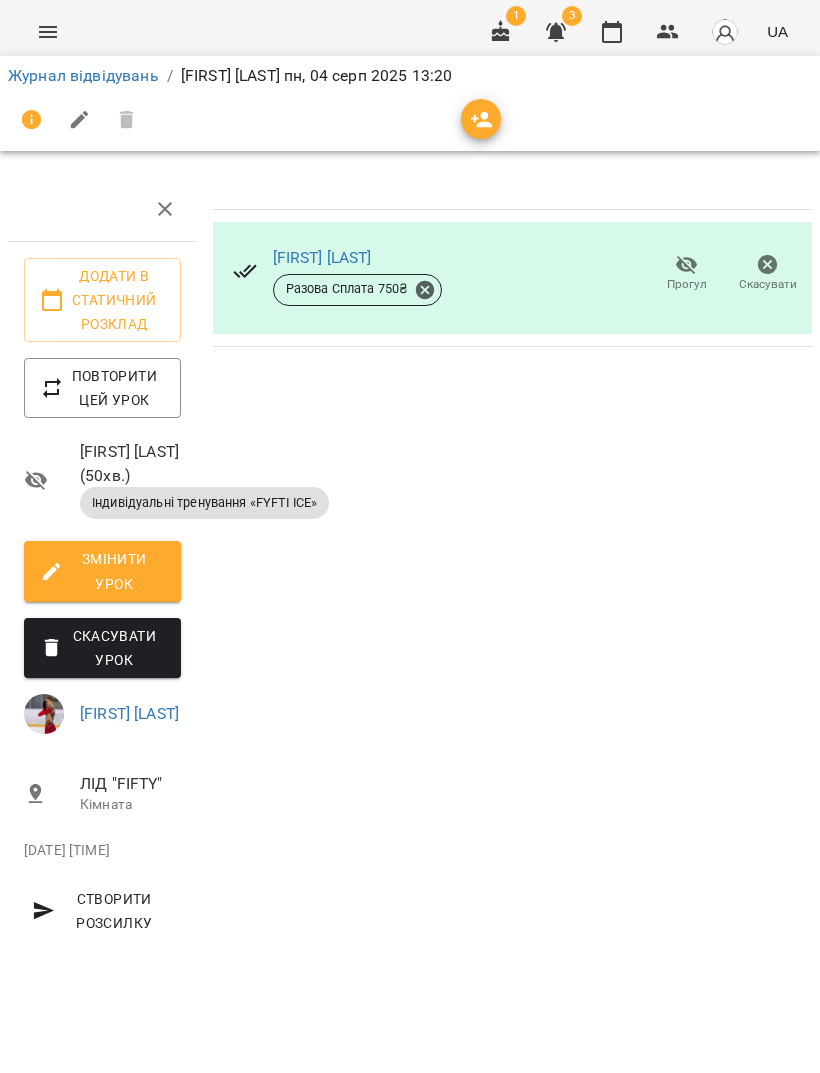 click 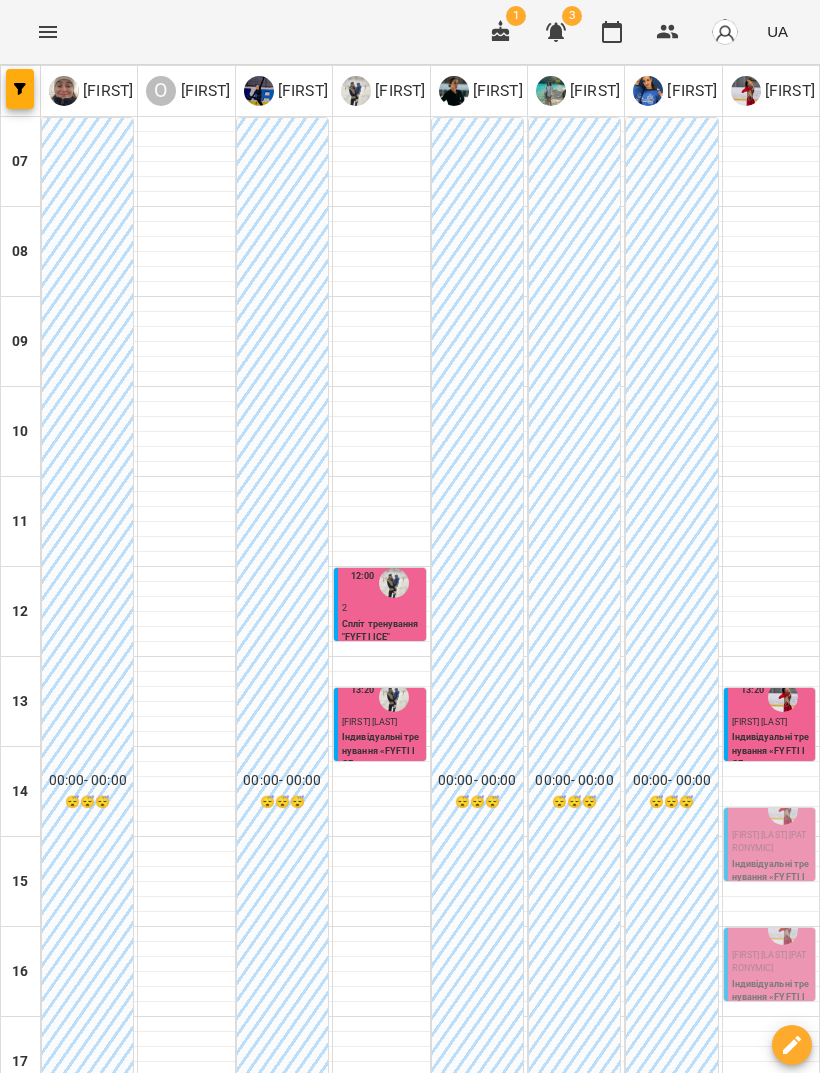 scroll, scrollTop: 404, scrollLeft: 0, axis: vertical 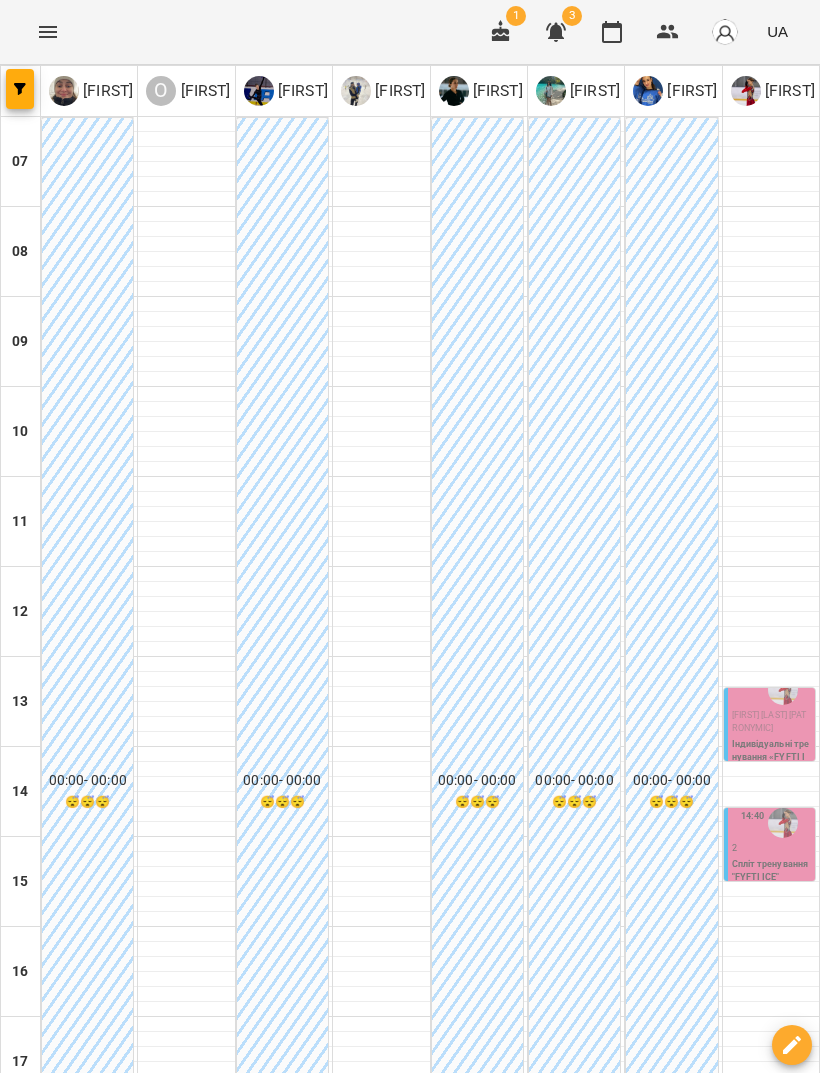 click on "ср 06" at bounding box center (421, 1489) 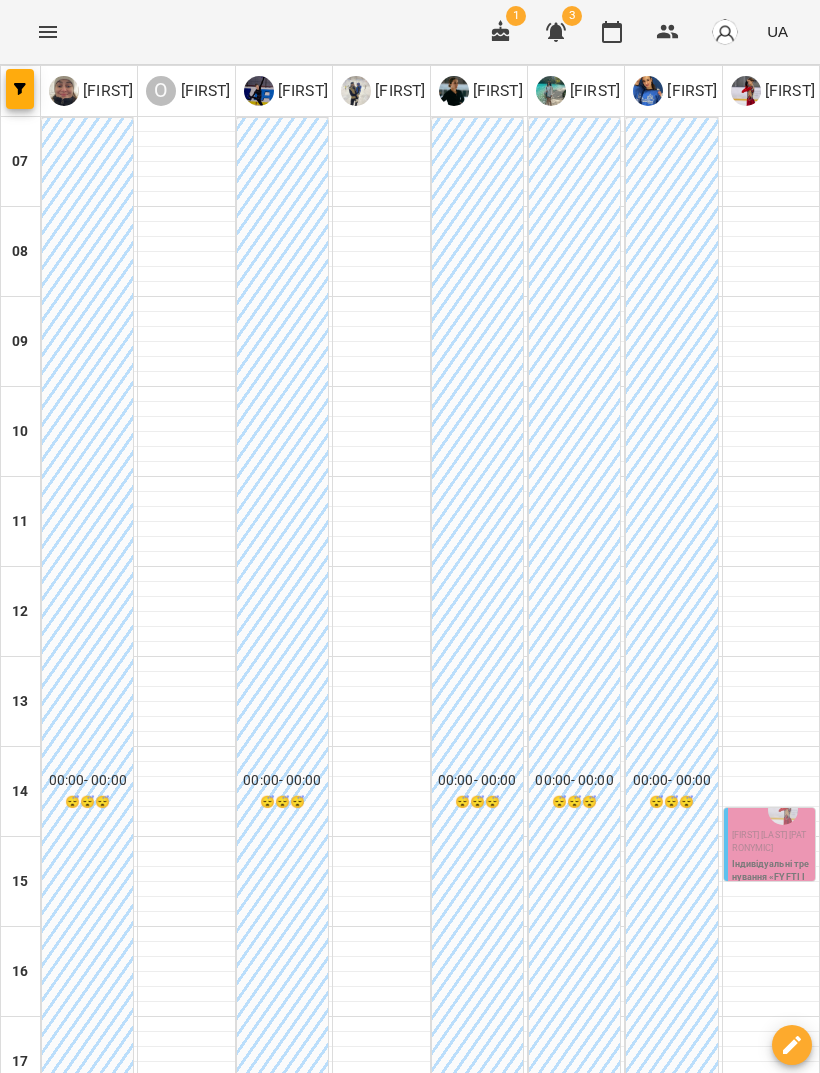 scroll, scrollTop: 282, scrollLeft: 0, axis: vertical 